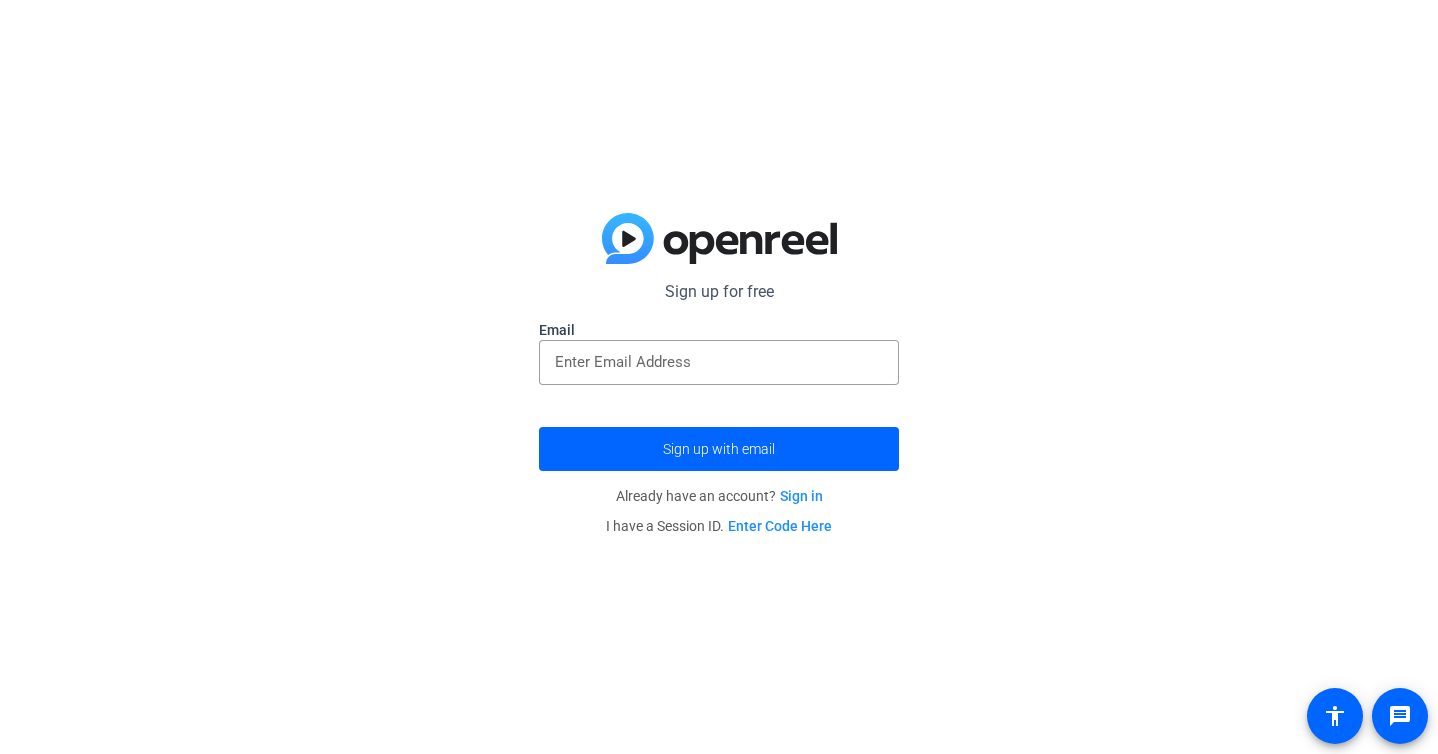 scroll, scrollTop: 0, scrollLeft: 0, axis: both 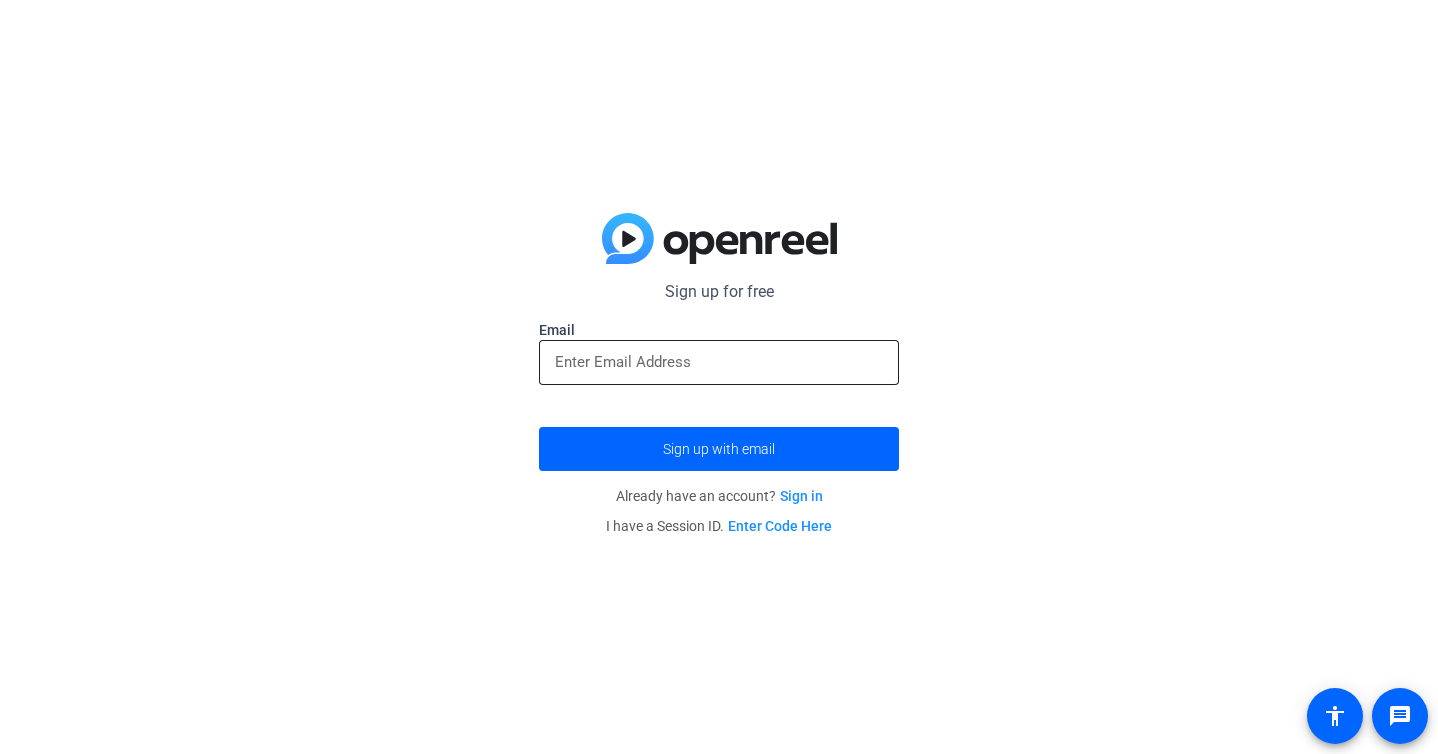 click at bounding box center [719, 362] 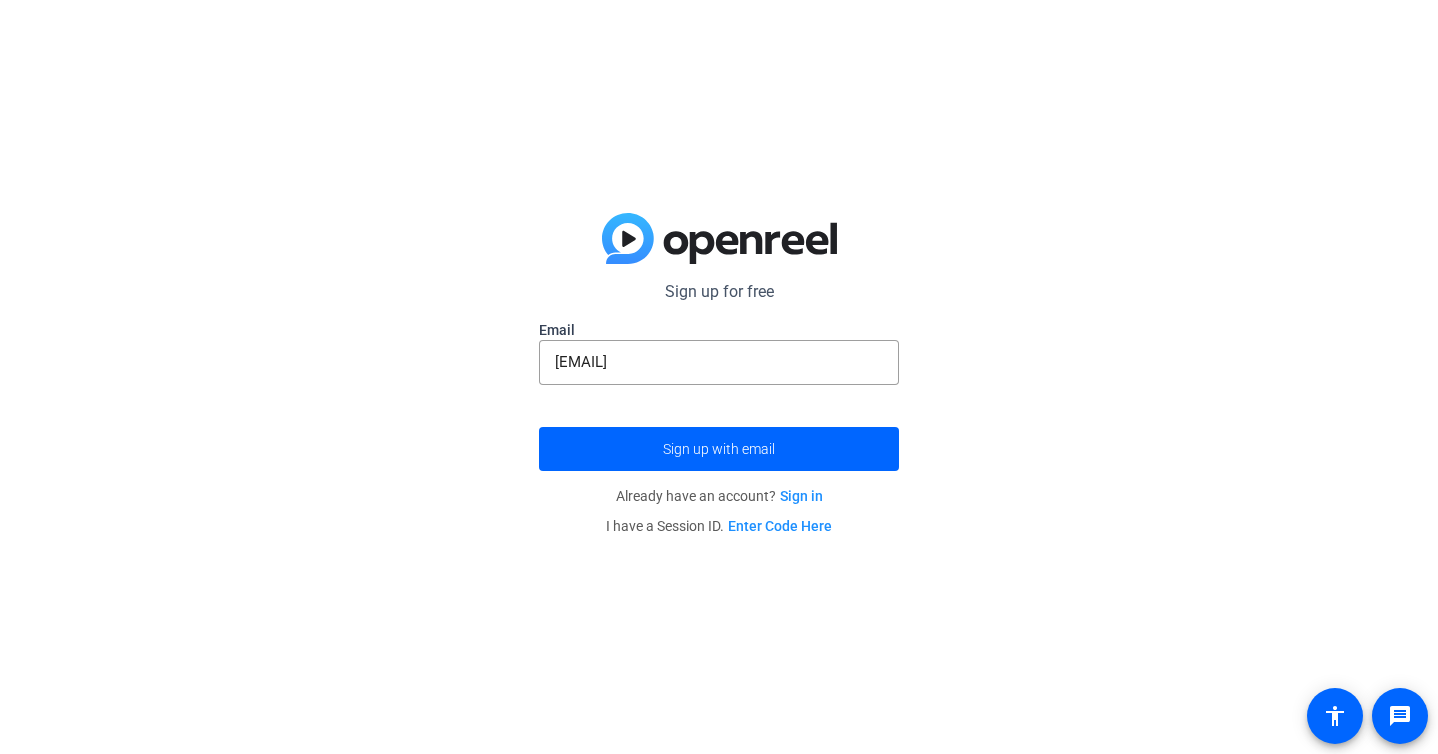 click on "Sign up for free  Email [EMAIL]  Sign up with email  Already have an account?  Sign in I have a Session ID.  Enter Code Here" 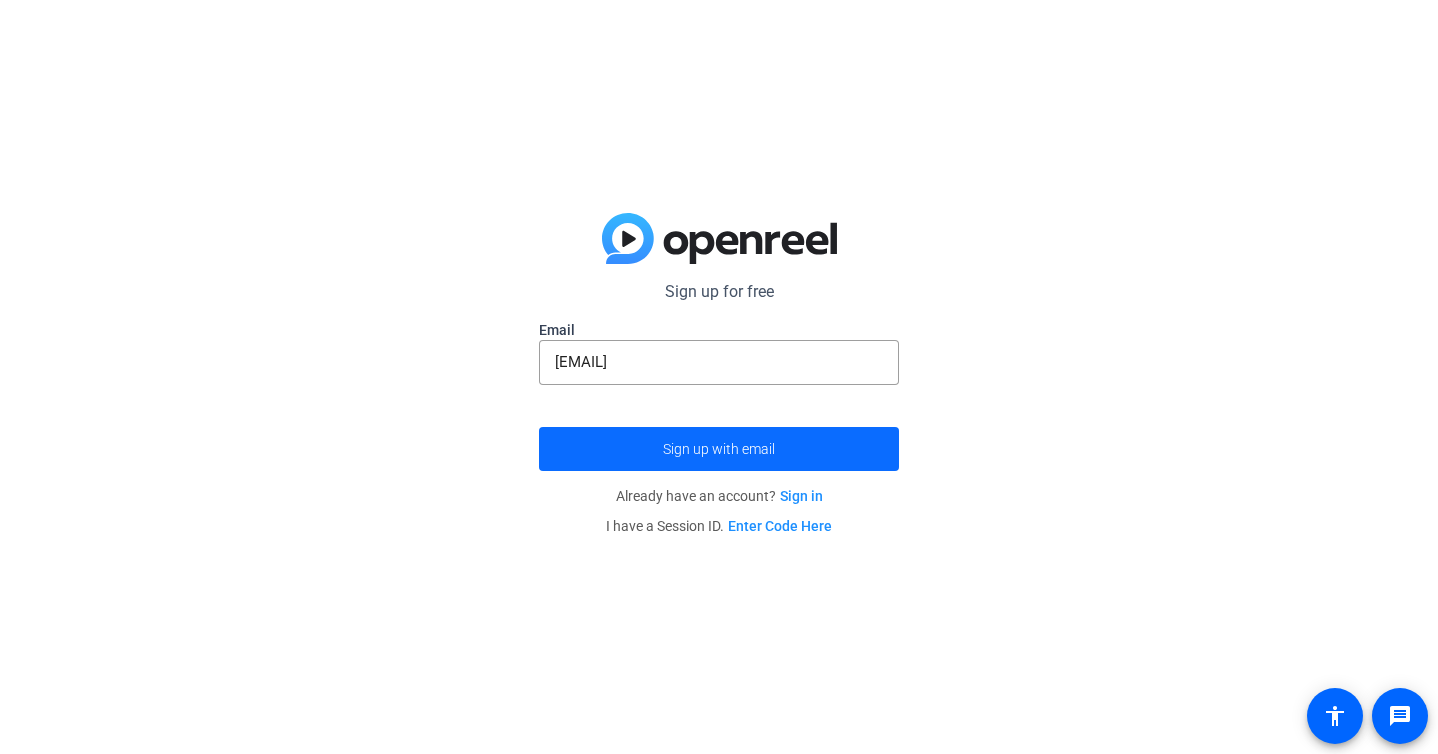 click 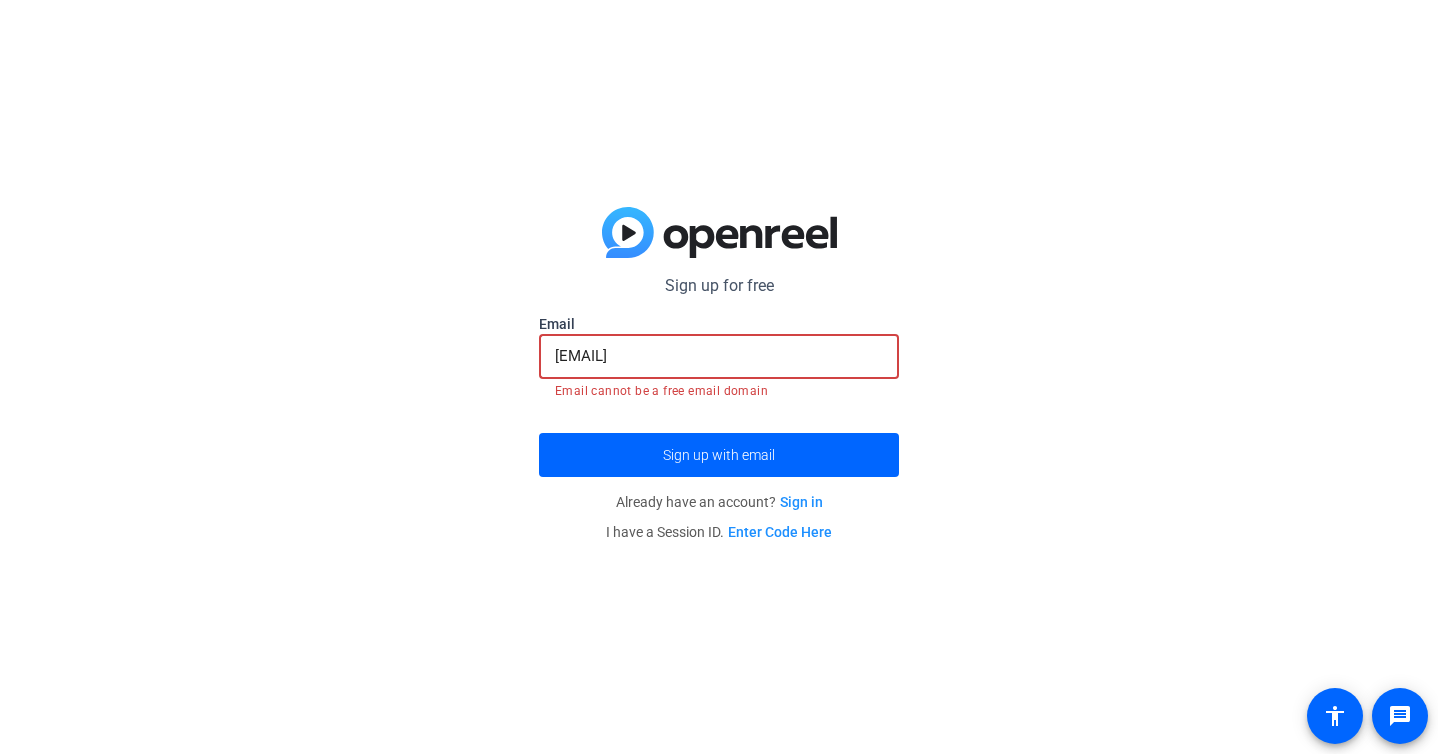click on "michaelbgaddy@gmail.com" at bounding box center [719, 356] 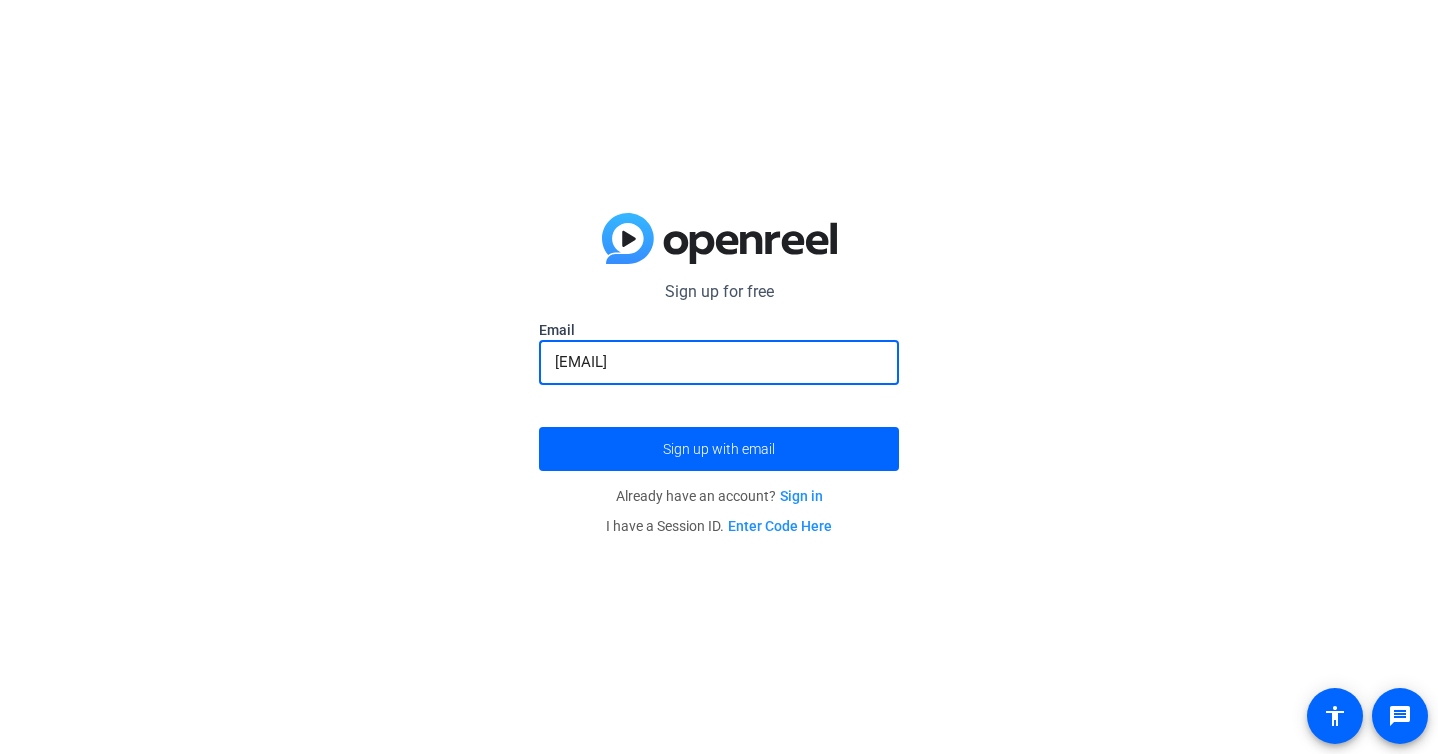 click on "michaelbgaddy@field" at bounding box center (719, 362) 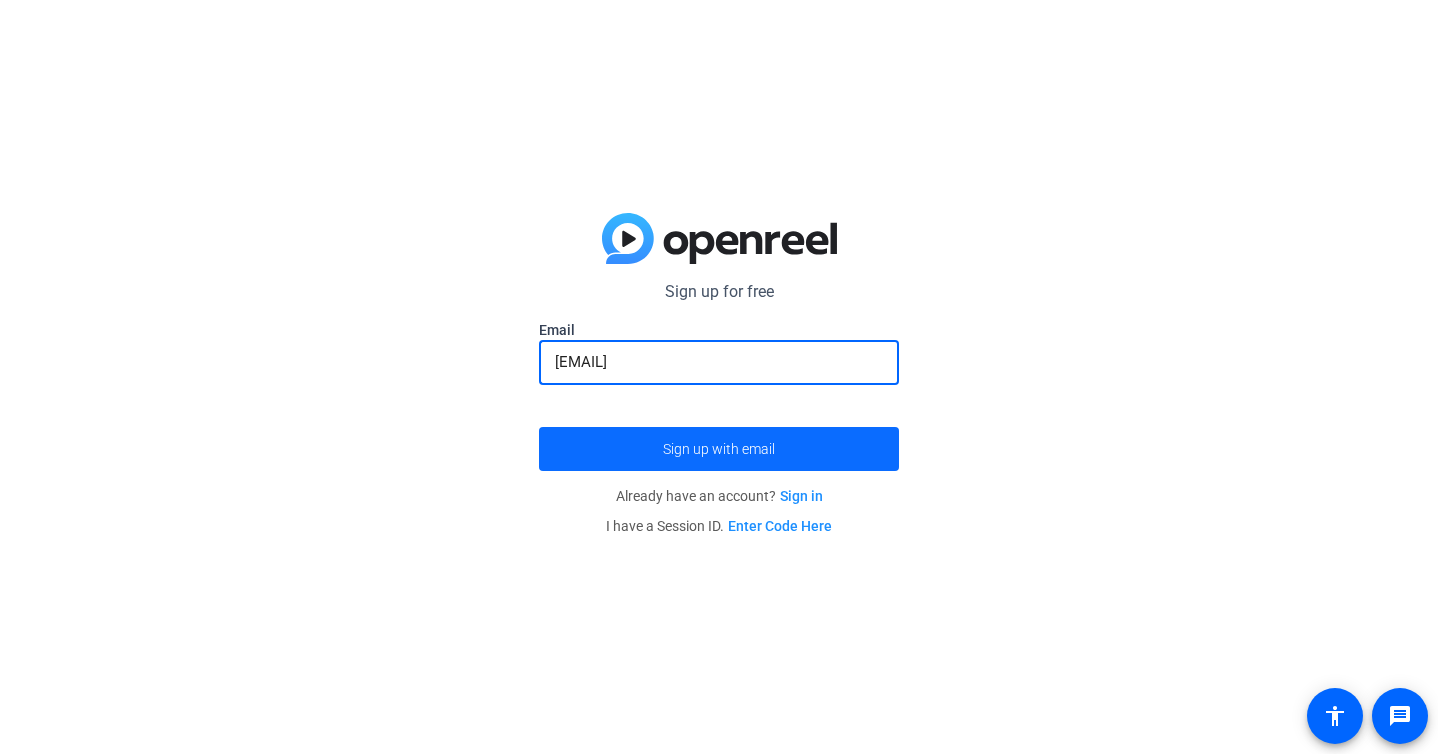 type on "Agent" 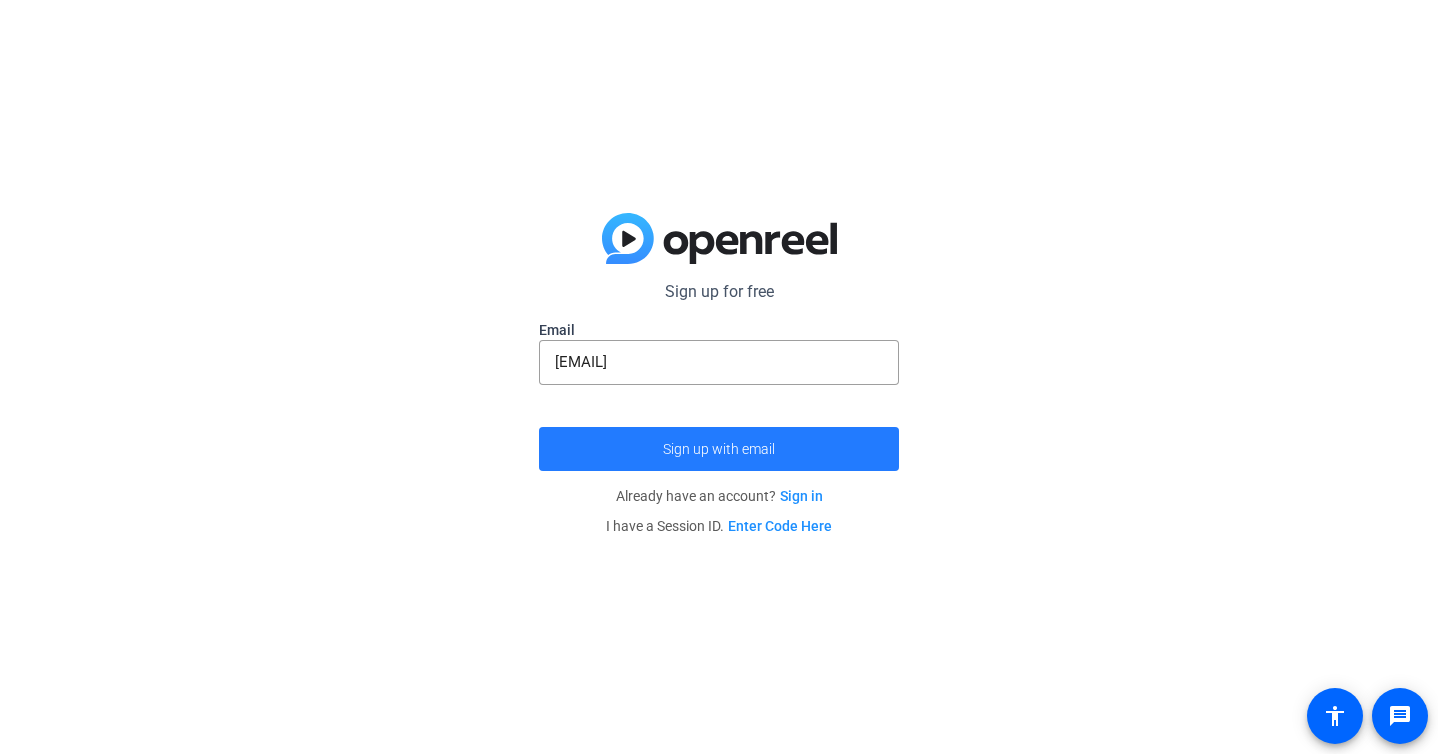 click on "Sign up with email" 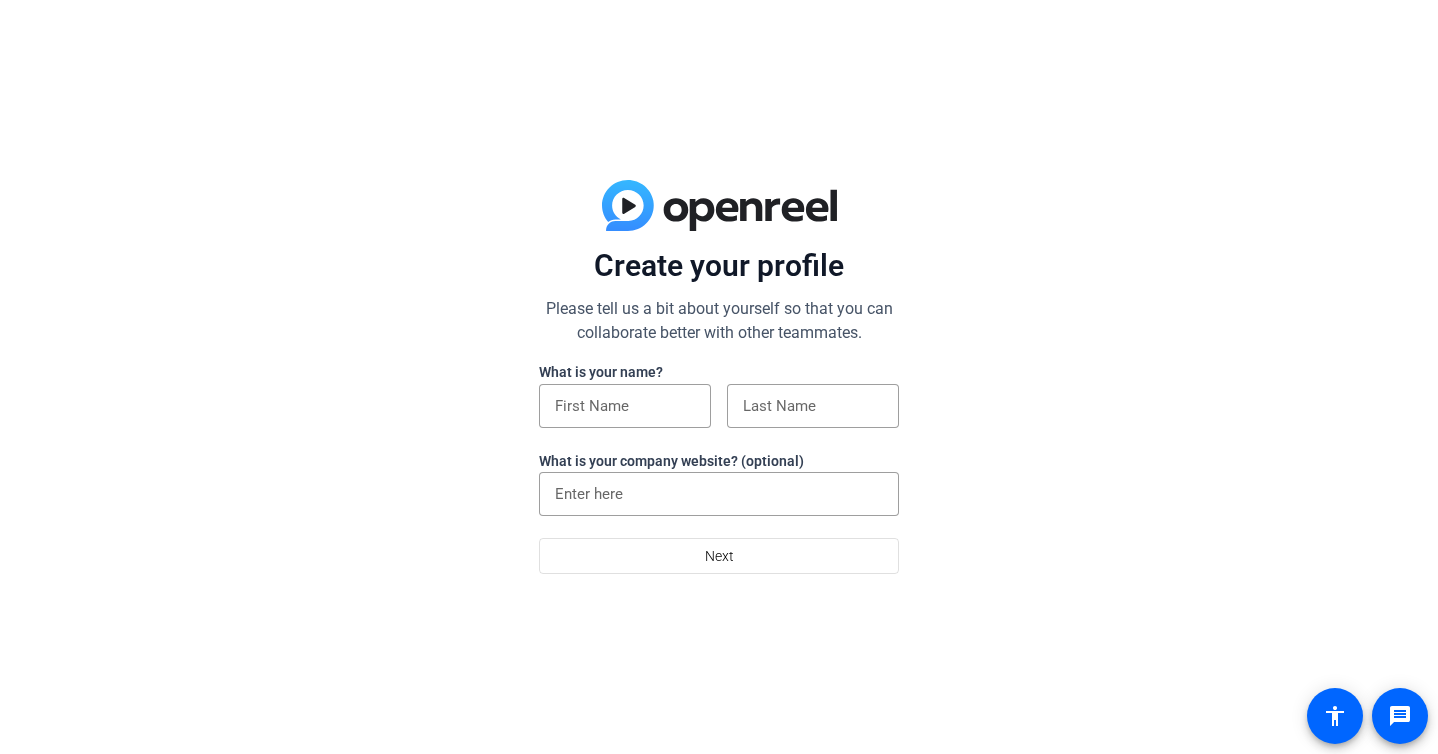 scroll, scrollTop: 0, scrollLeft: 0, axis: both 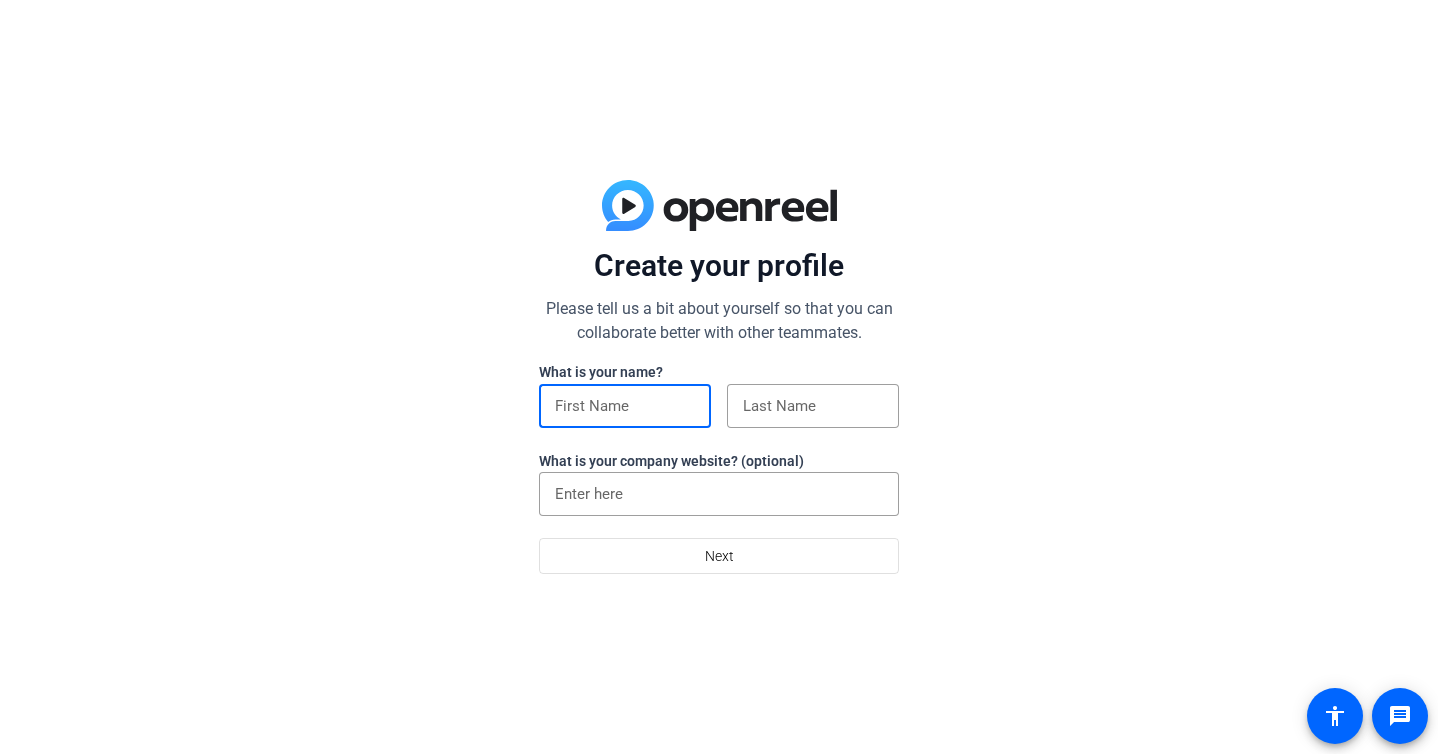 click at bounding box center [625, 406] 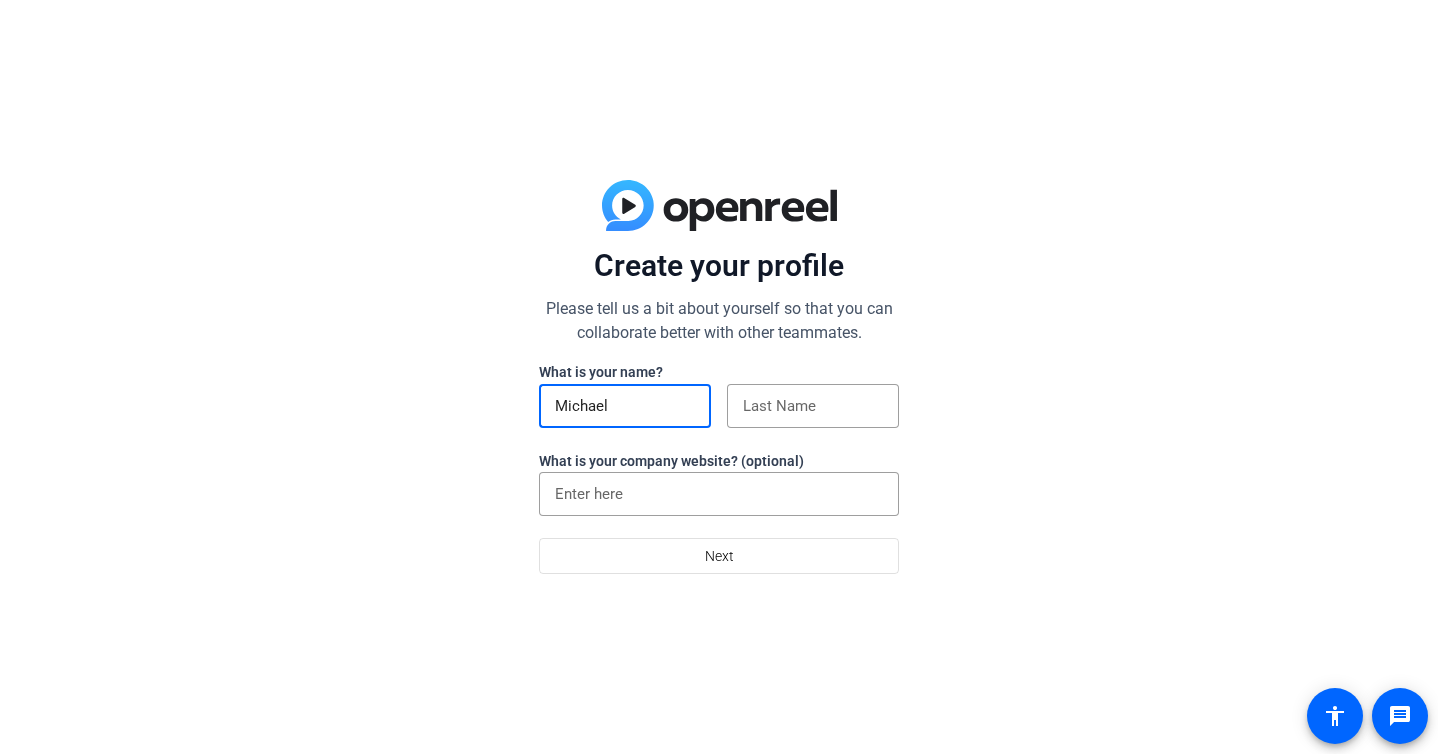 type on "Michael" 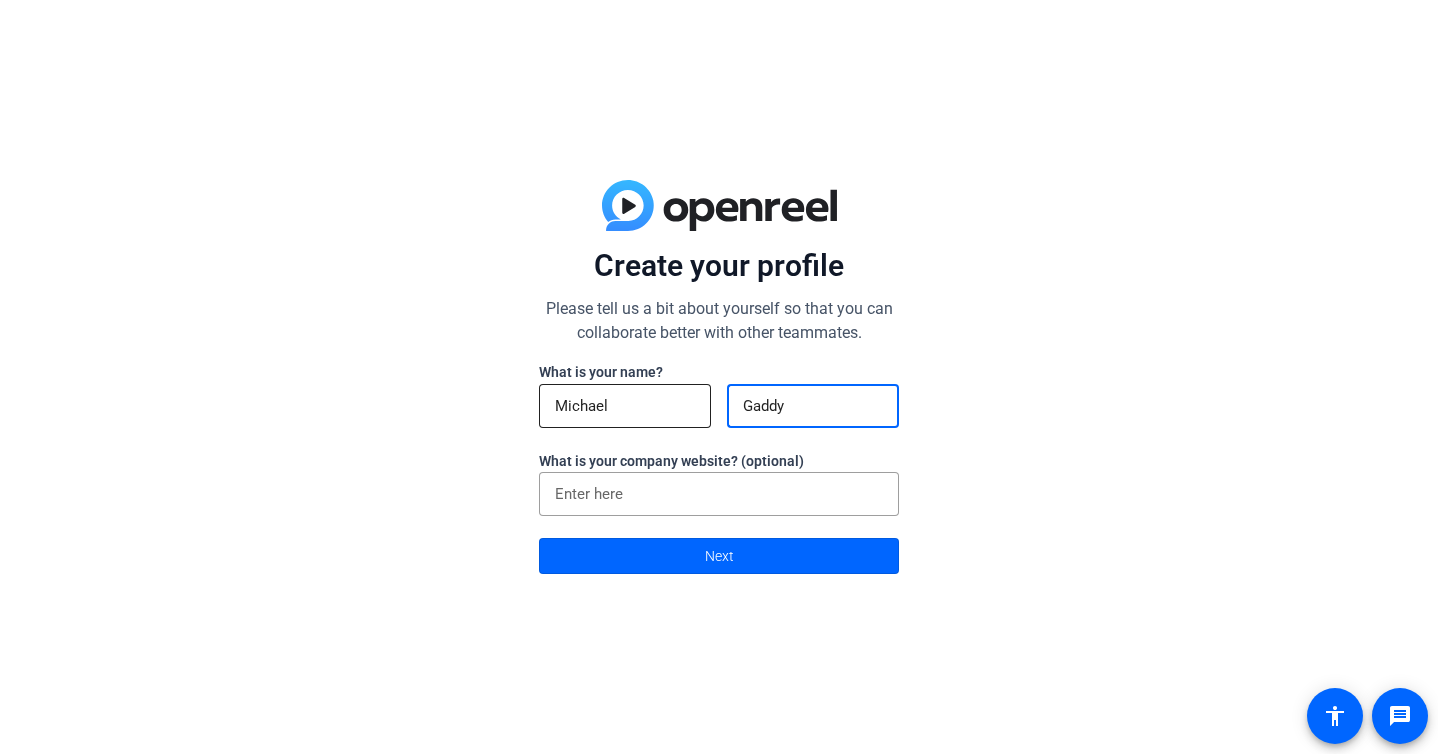 type on "Gaddy" 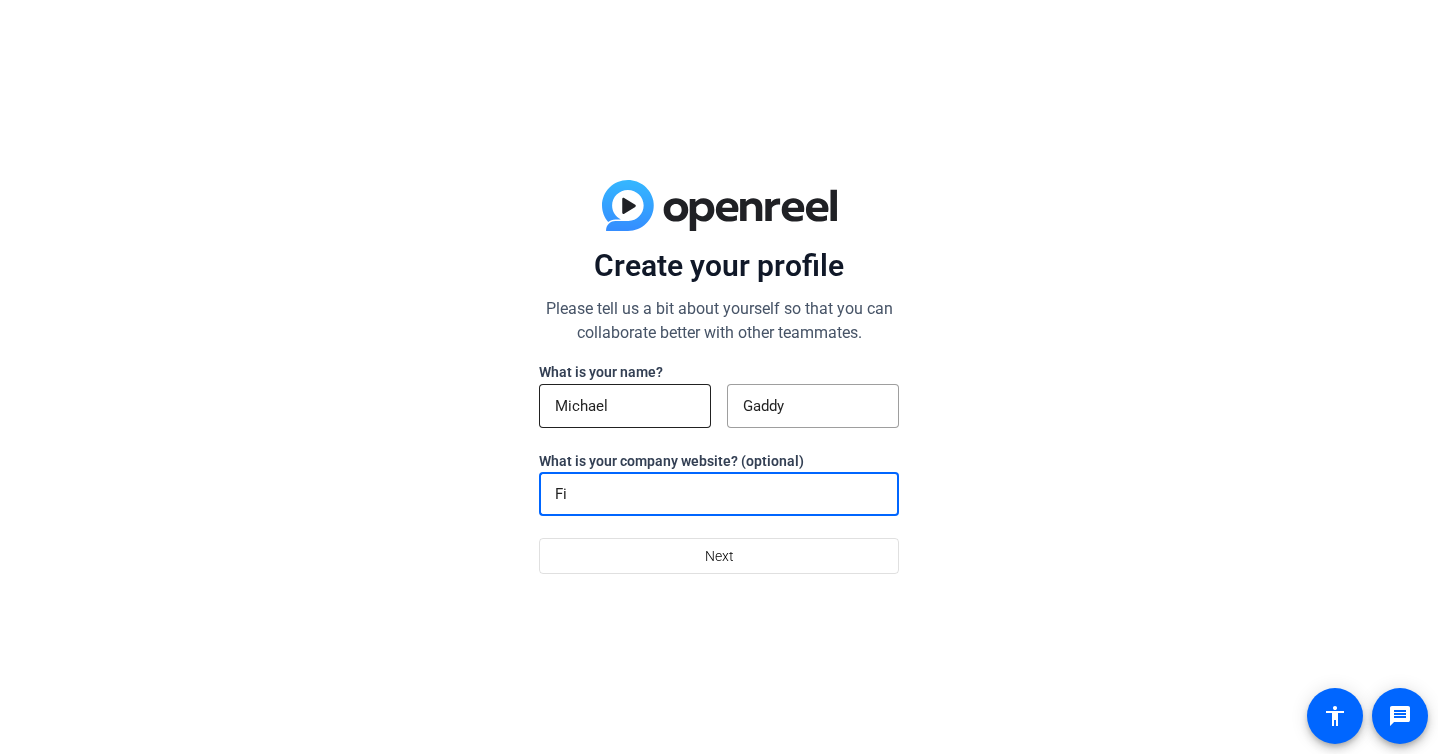 type on "F" 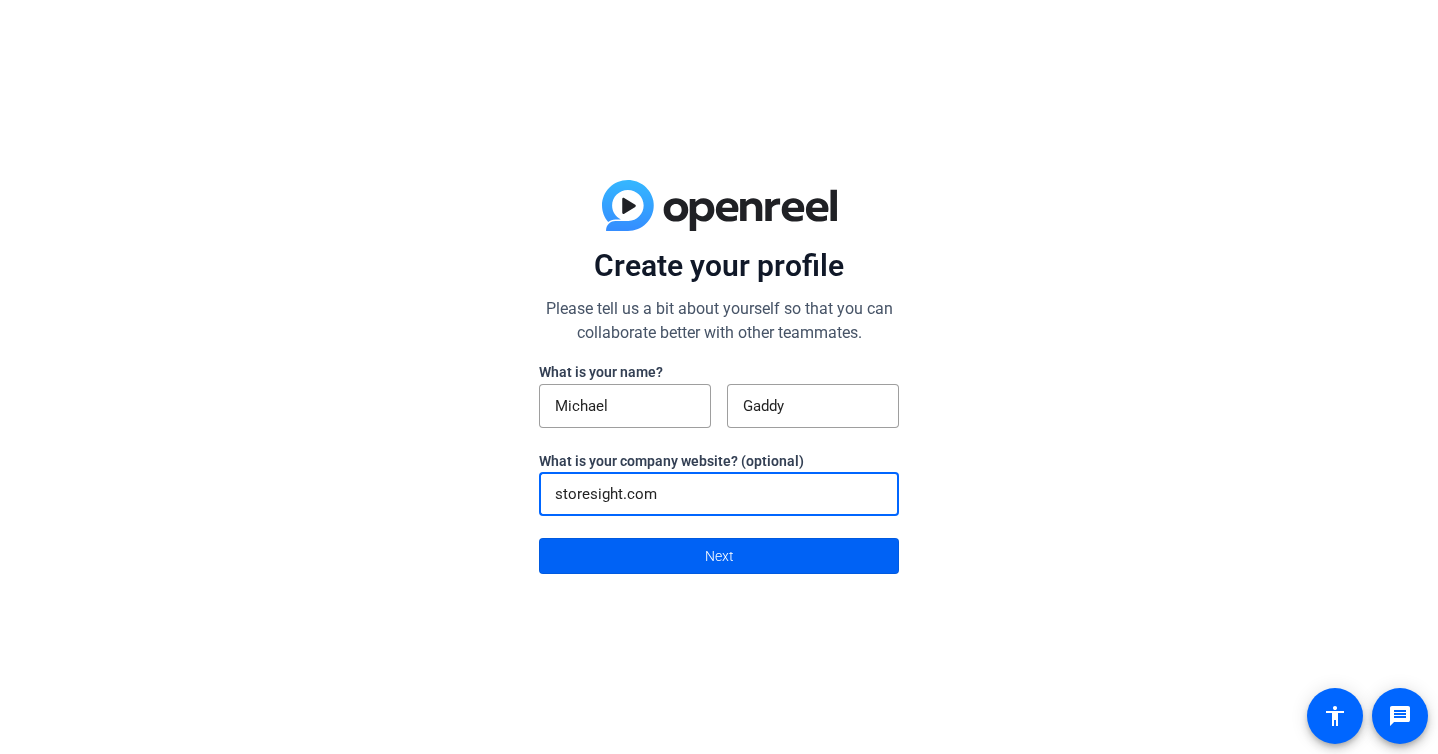 type on "storesight.com" 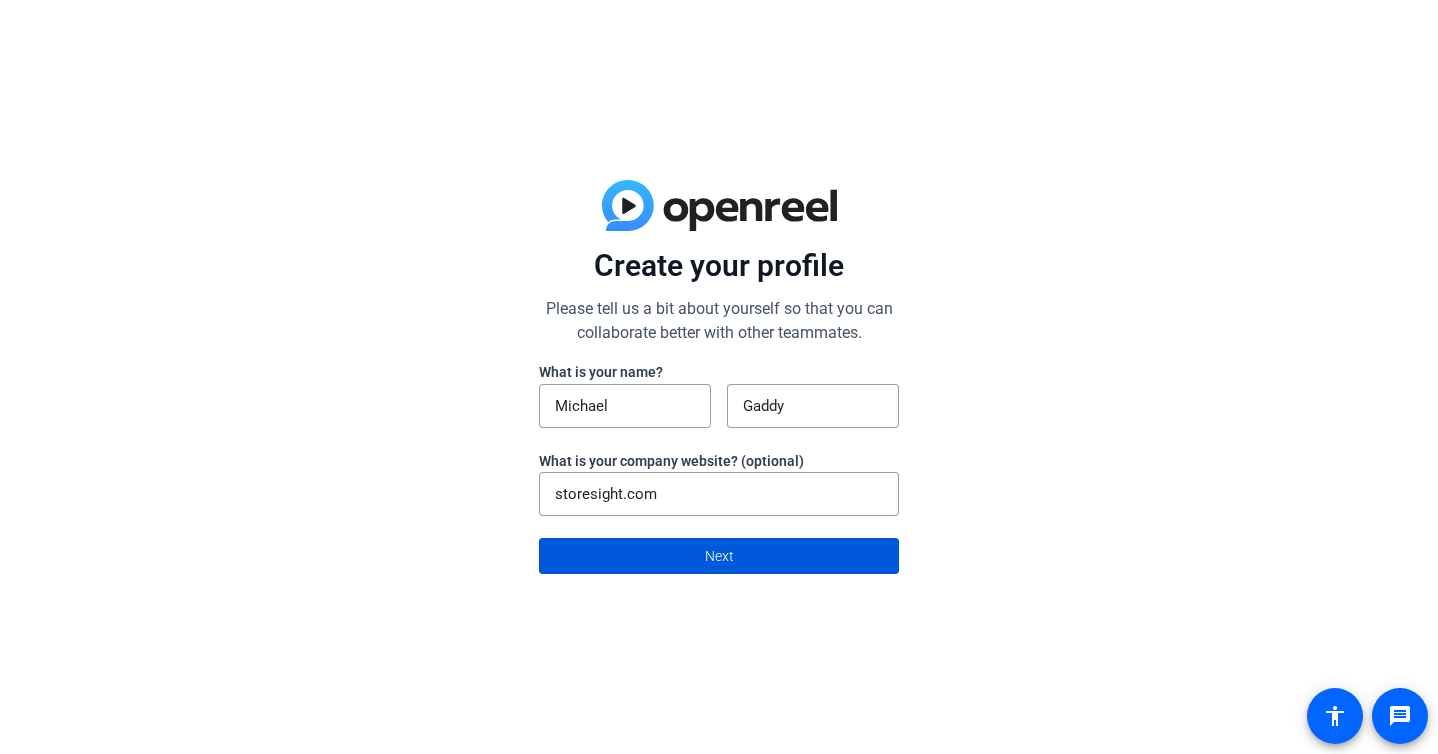 click on "Next" 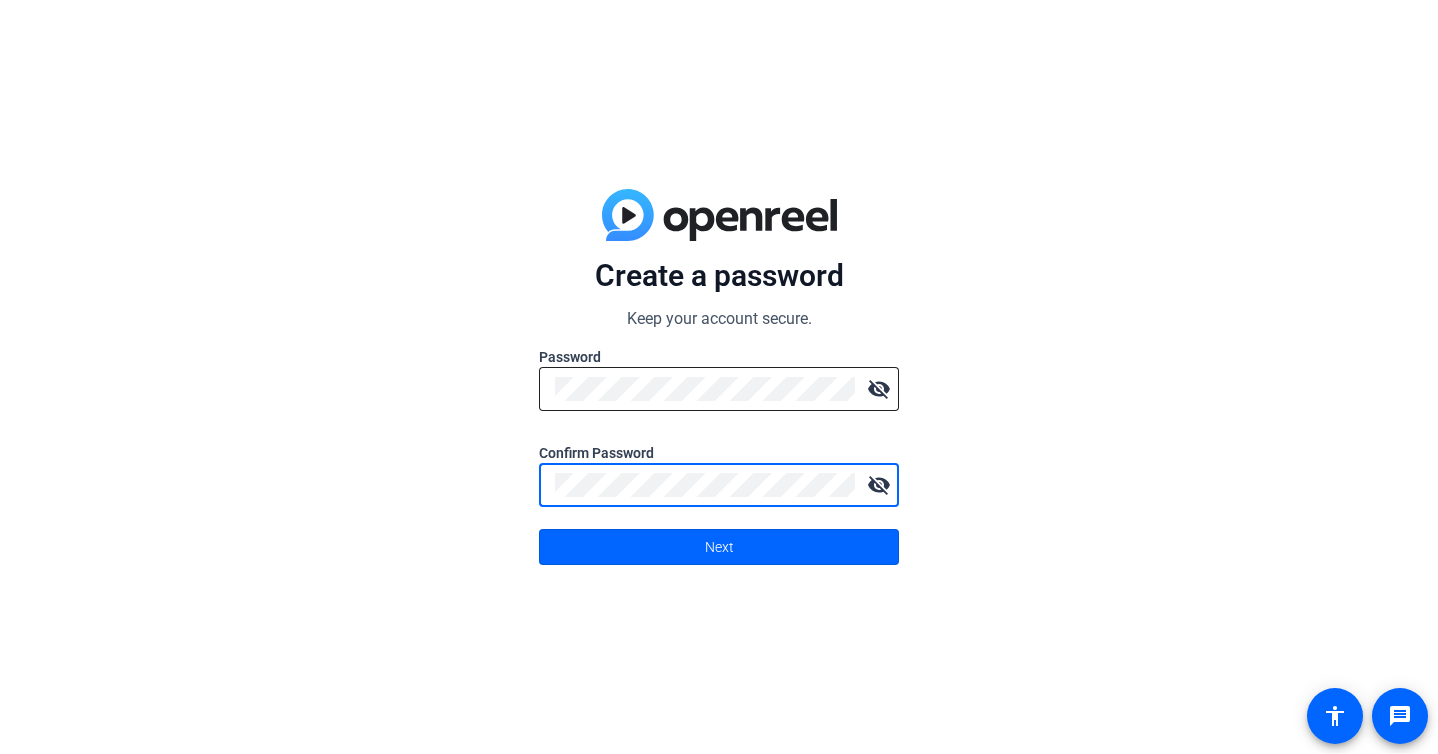 click on "Next" 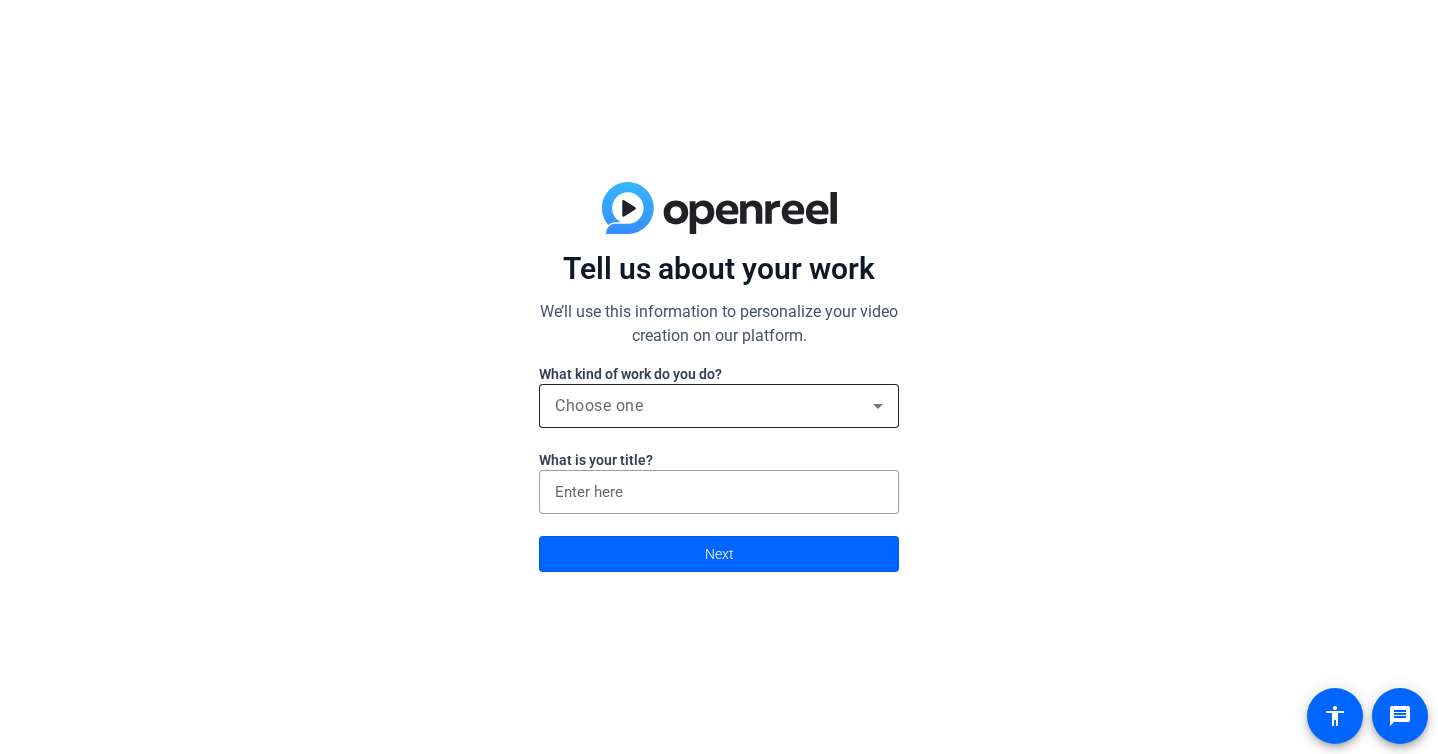 click on "Choose one" at bounding box center (714, 406) 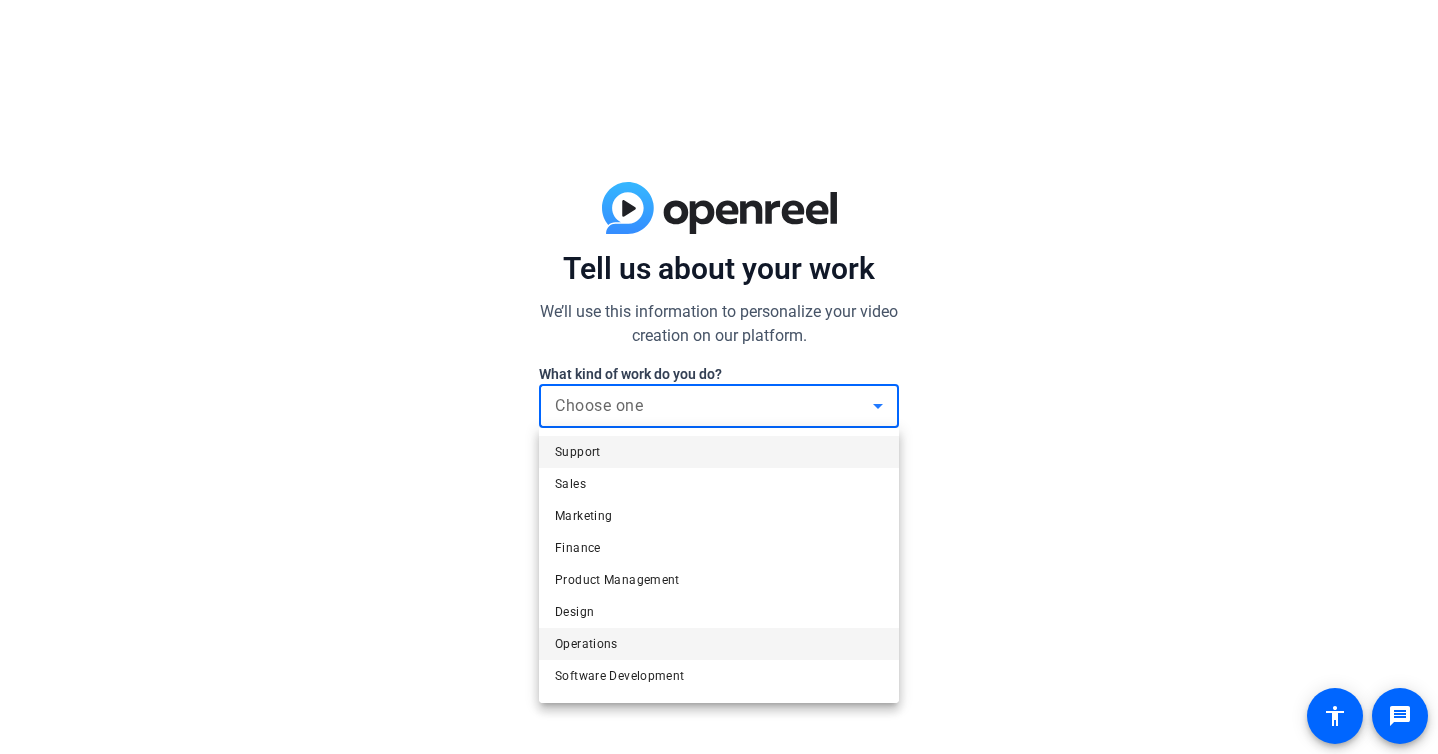 click on "Operations" at bounding box center (586, 644) 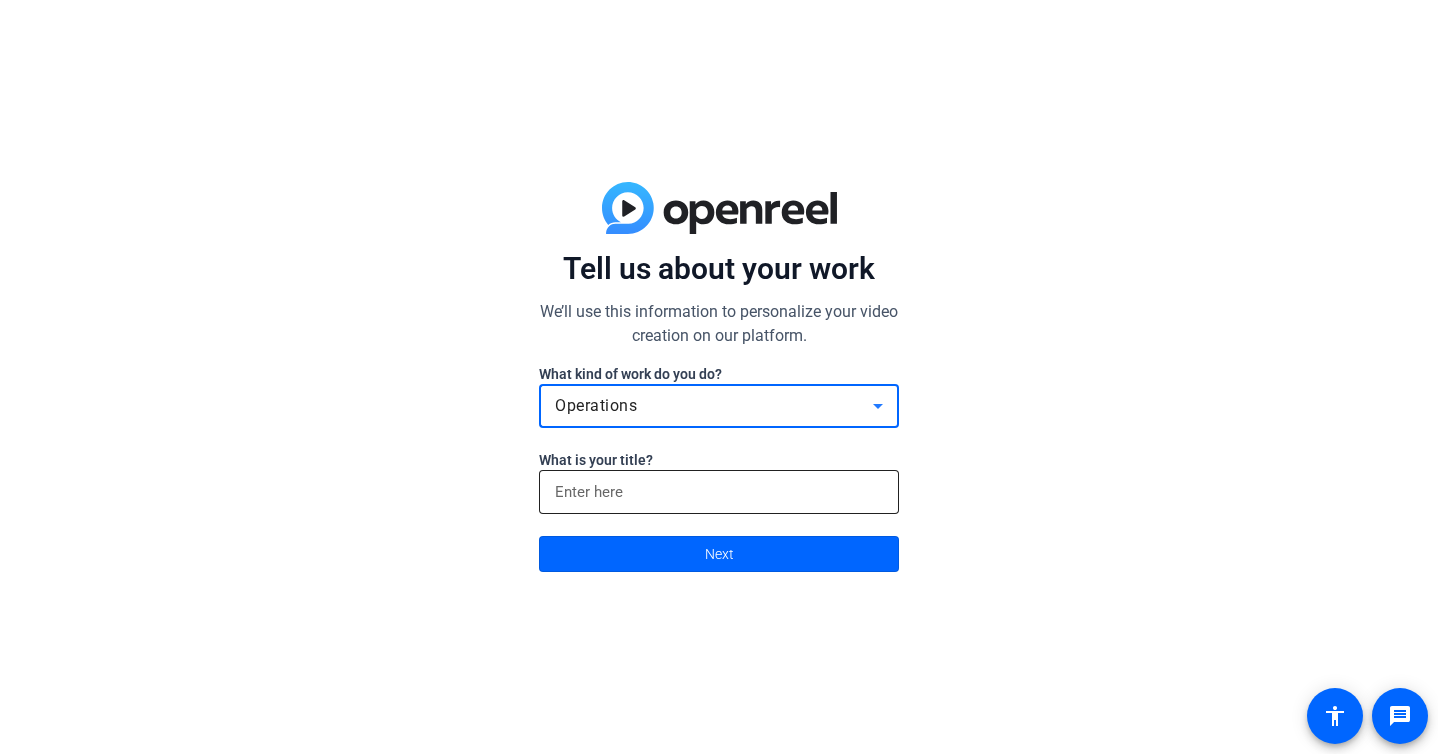 click at bounding box center [719, 492] 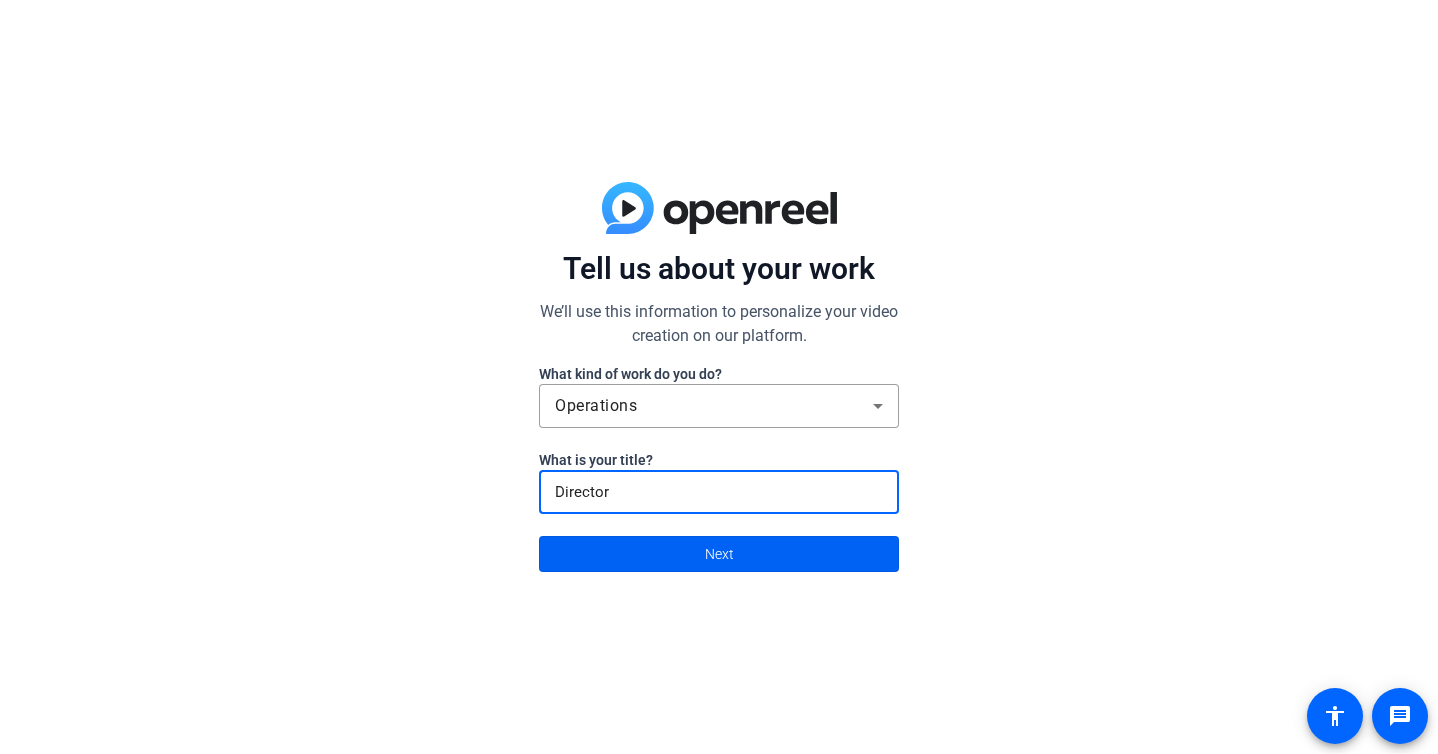 type on "Director" 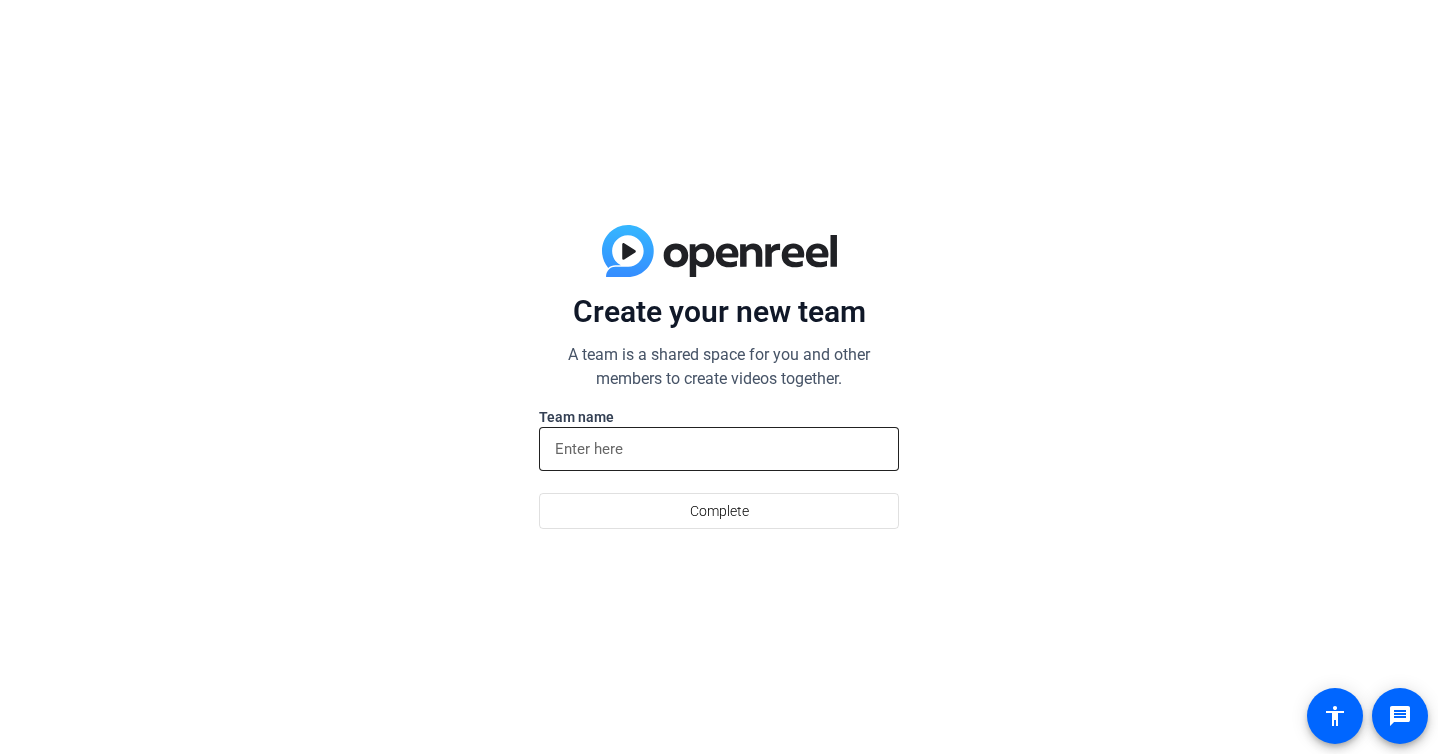 click at bounding box center [719, 449] 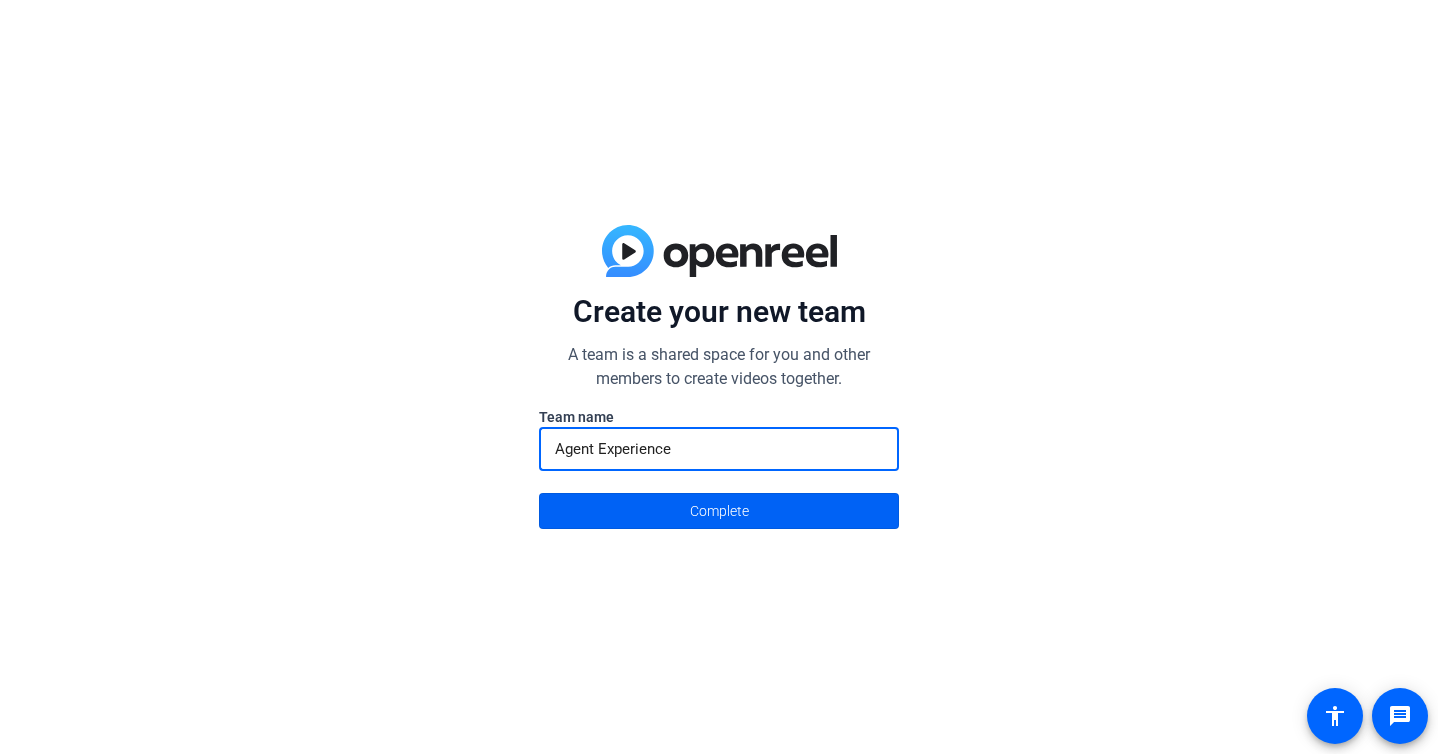 type on "Agent Experience" 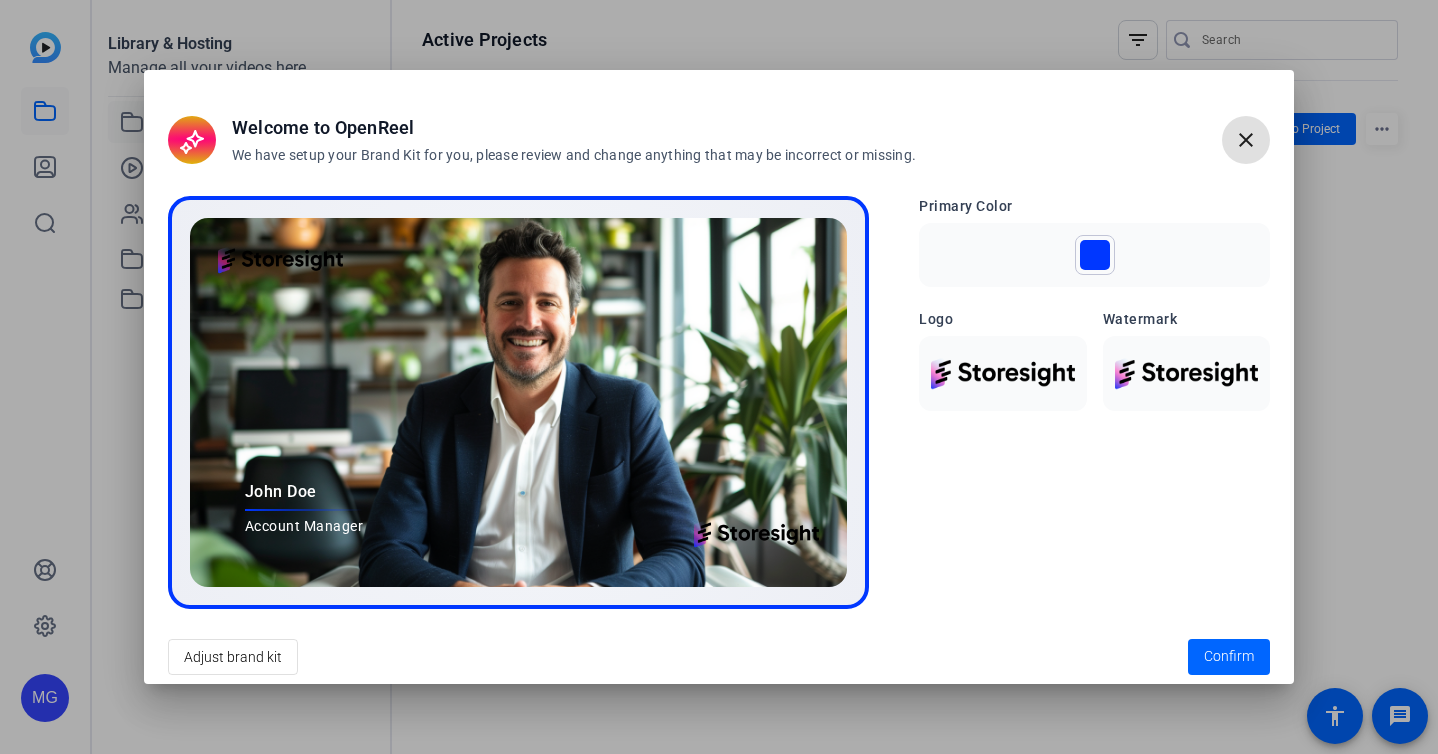 scroll, scrollTop: 0, scrollLeft: 0, axis: both 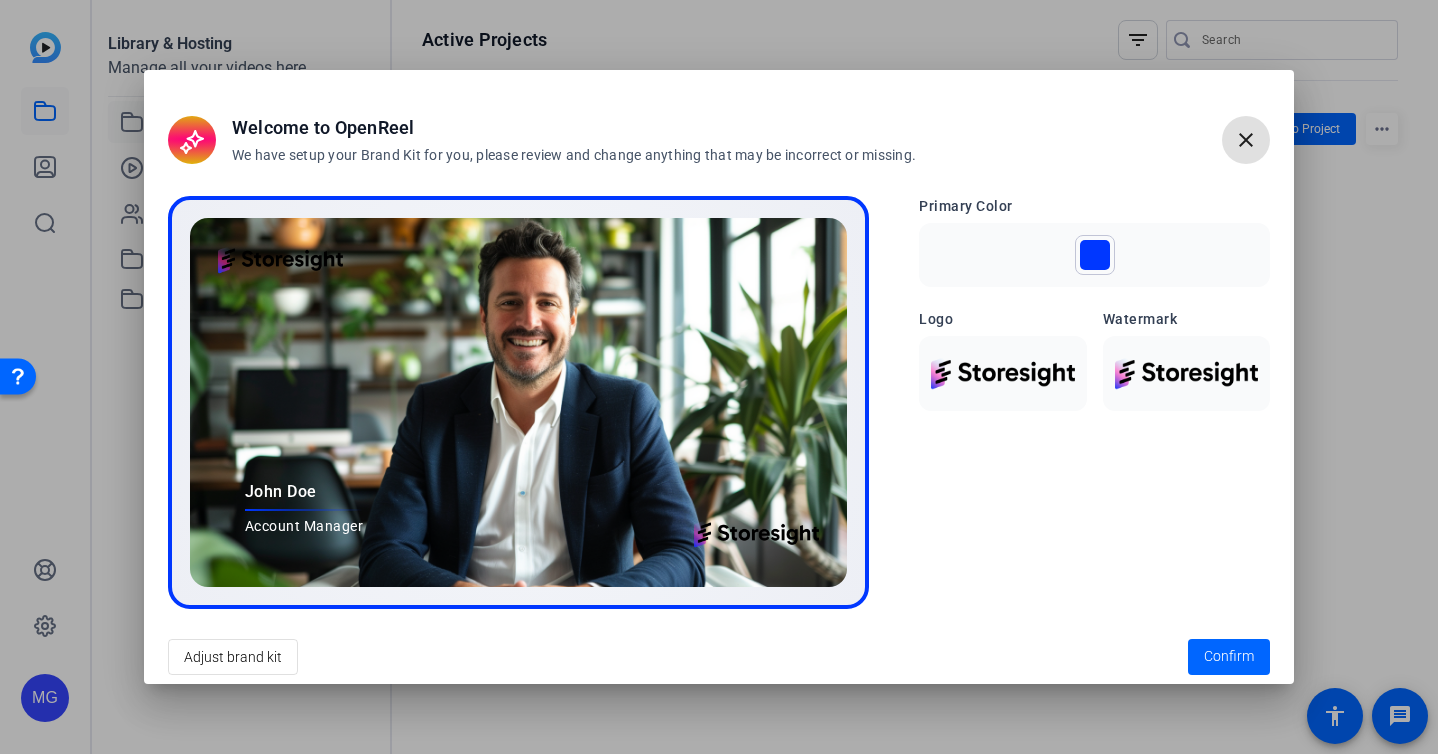 click 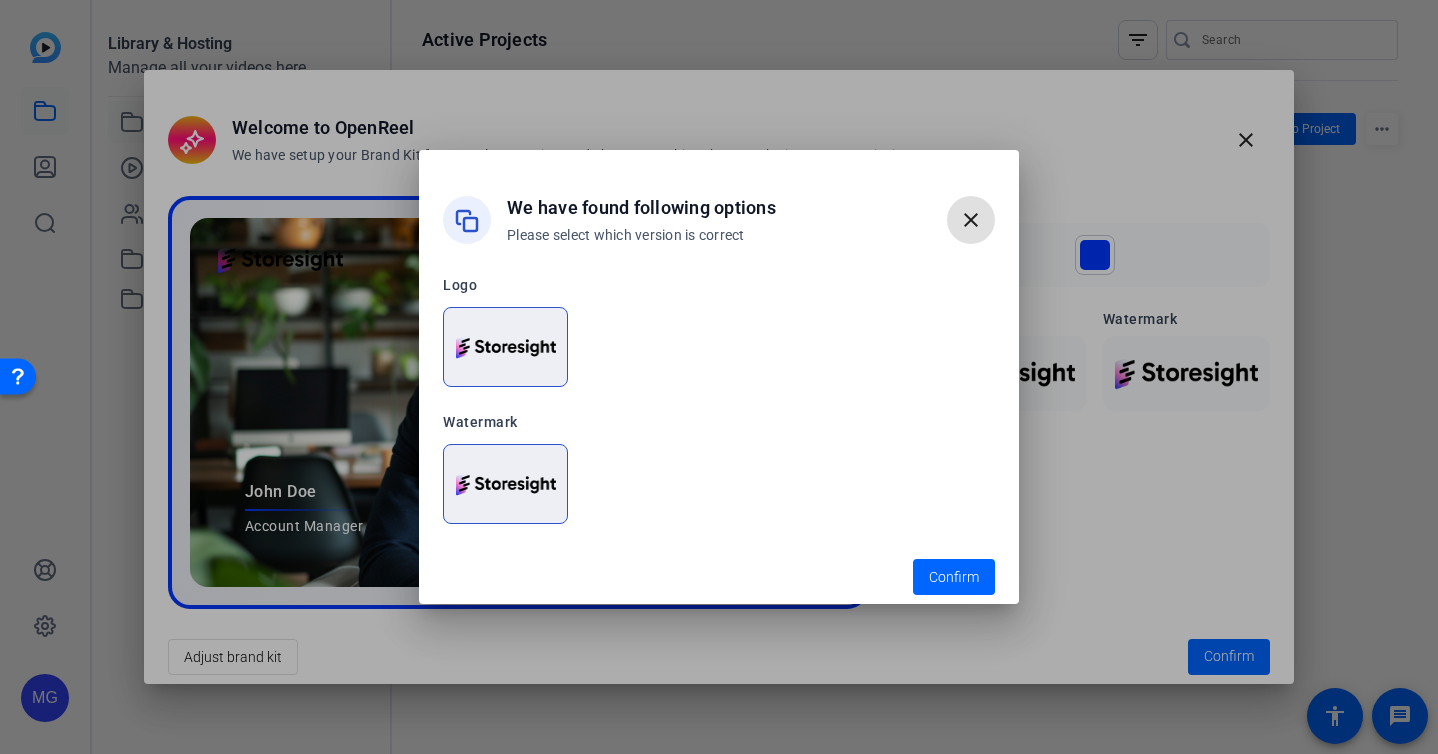 click on "close" at bounding box center (971, 220) 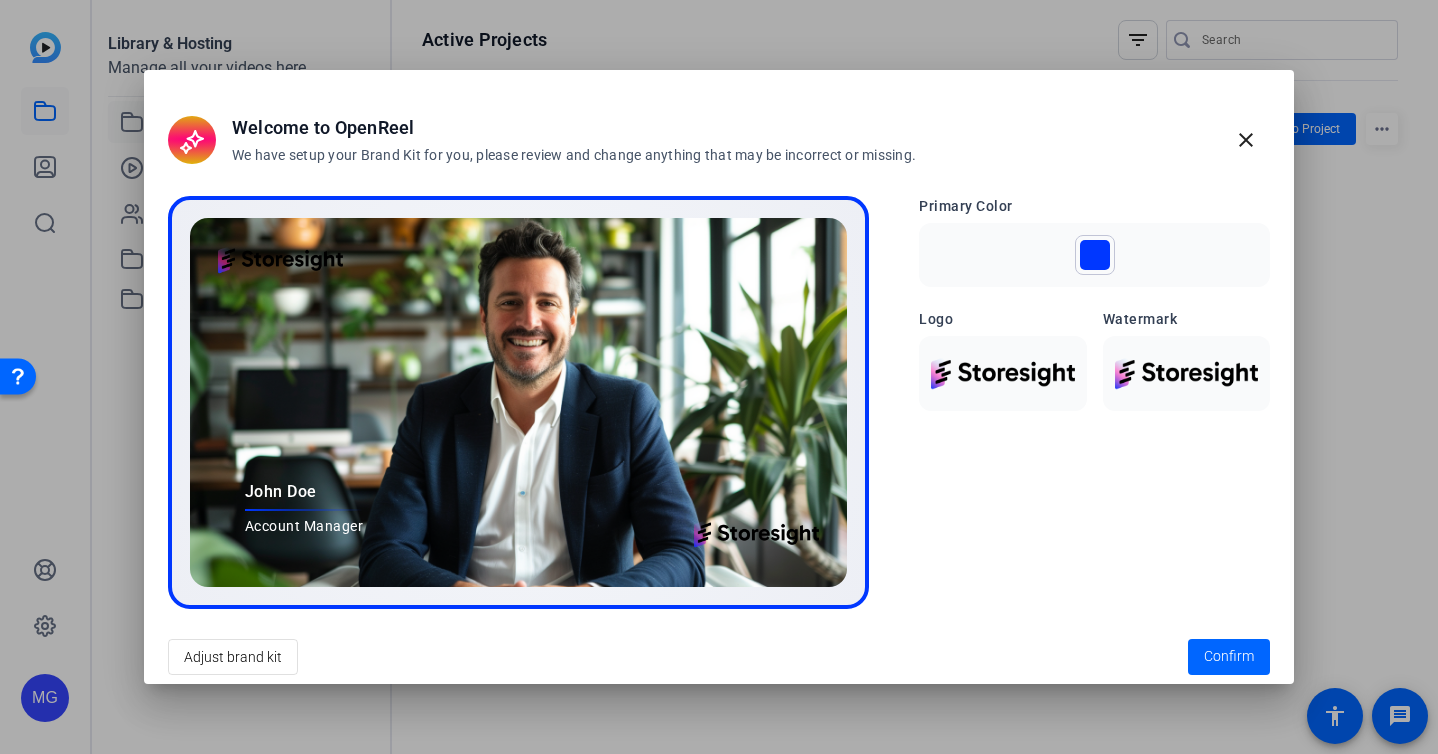 click on "Account Manager" at bounding box center [304, 526] 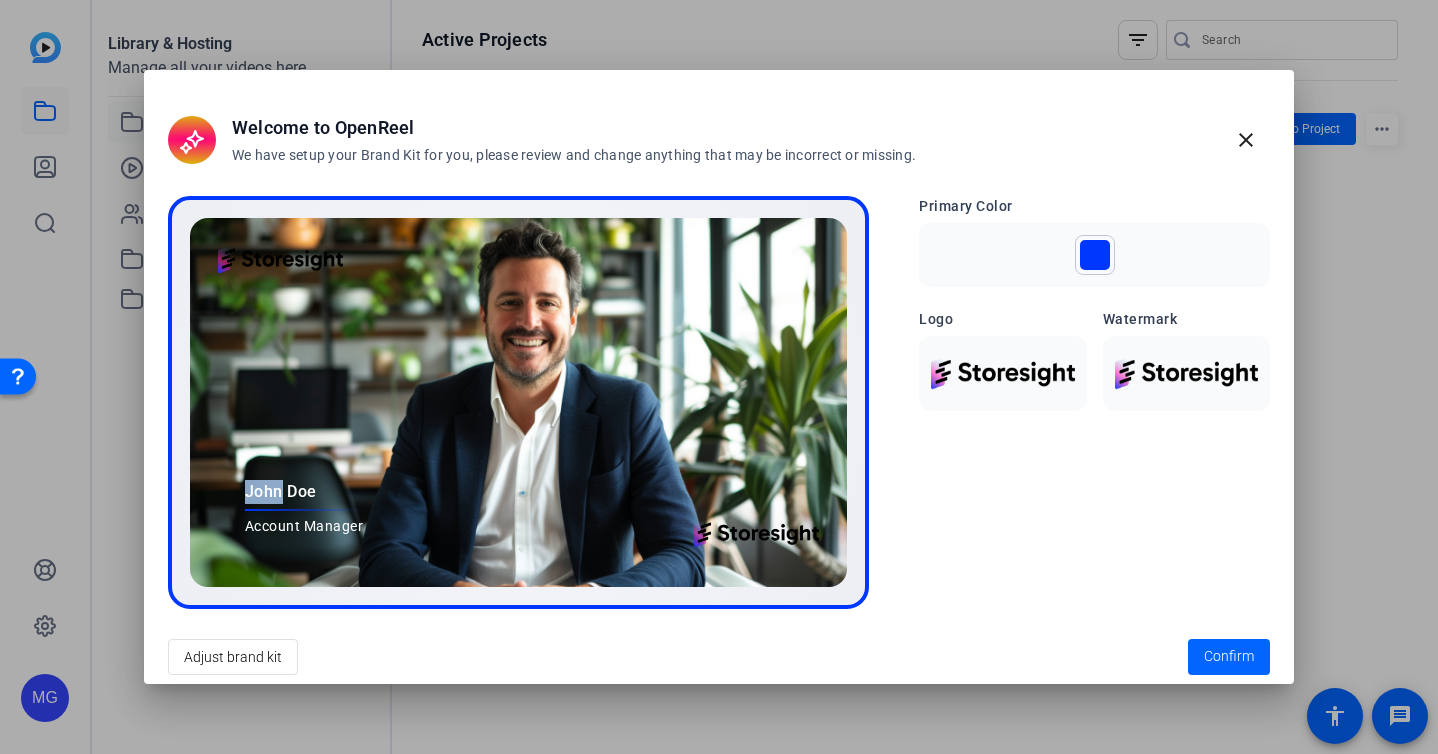 click on "John Doe" at bounding box center (304, 492) 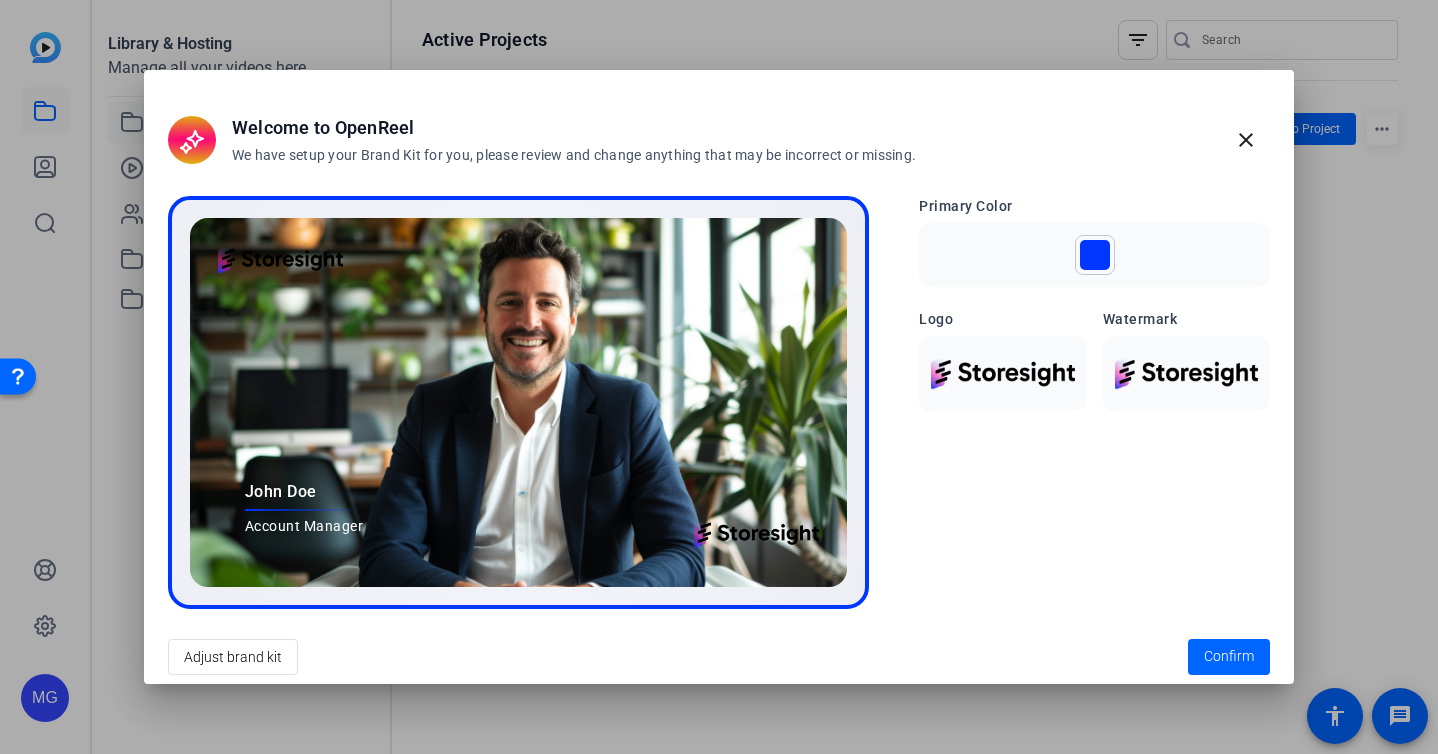 click at bounding box center (719, 377) 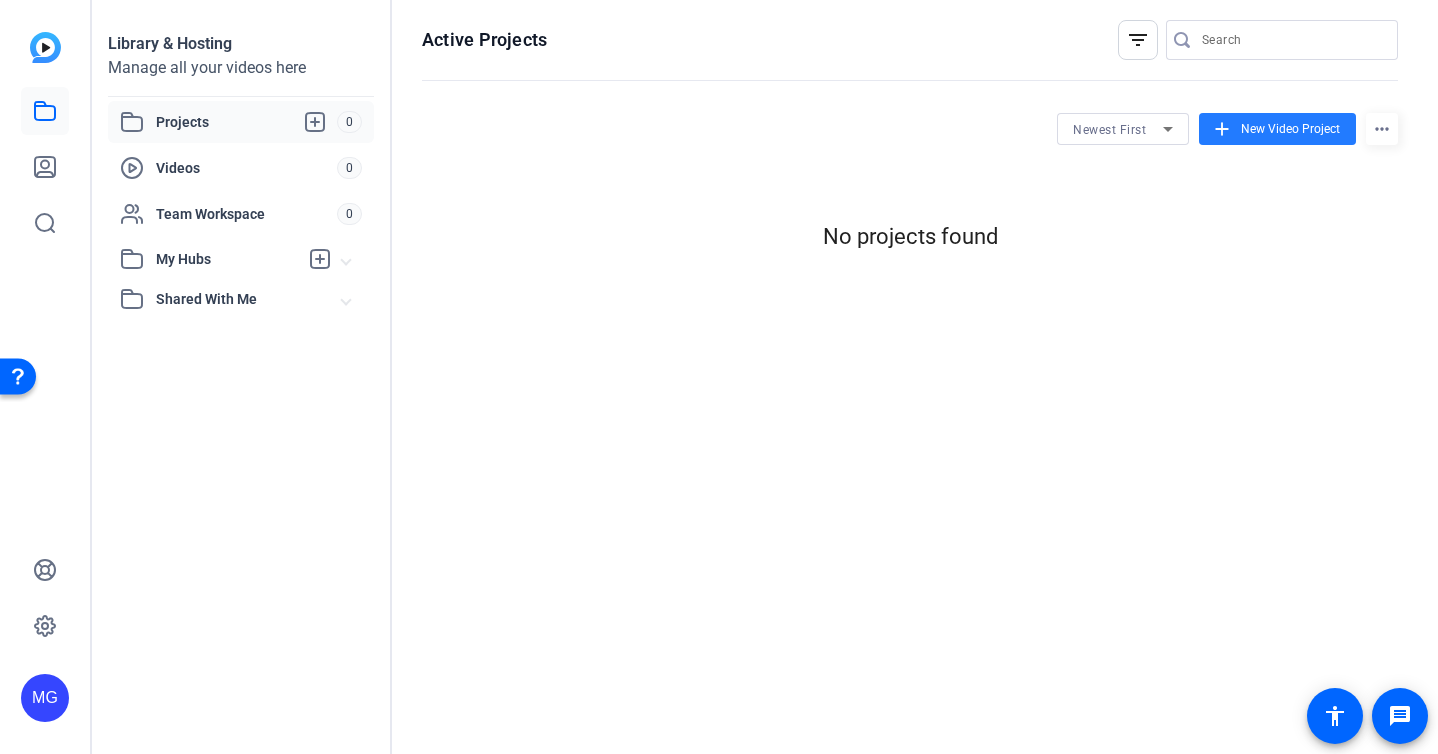 click on "New Video Project" 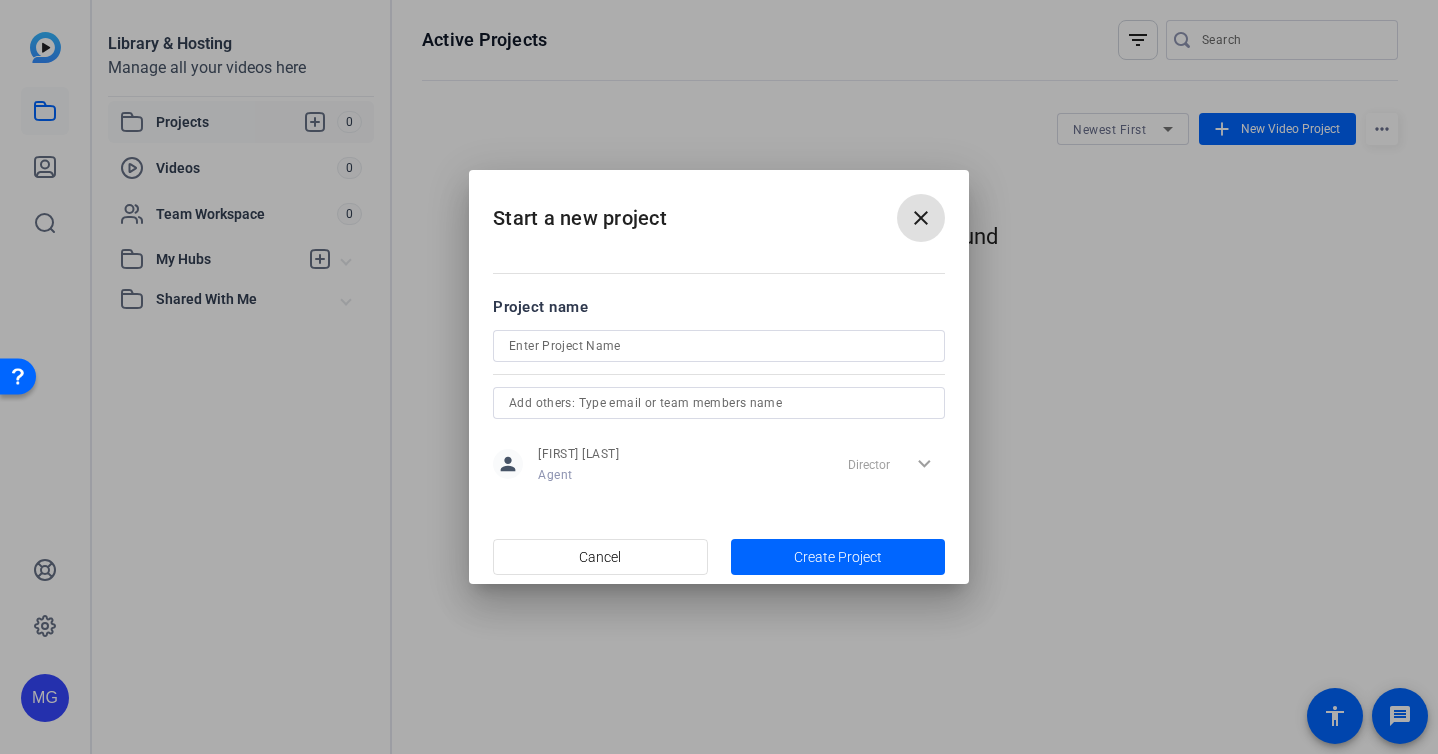 click at bounding box center [719, 346] 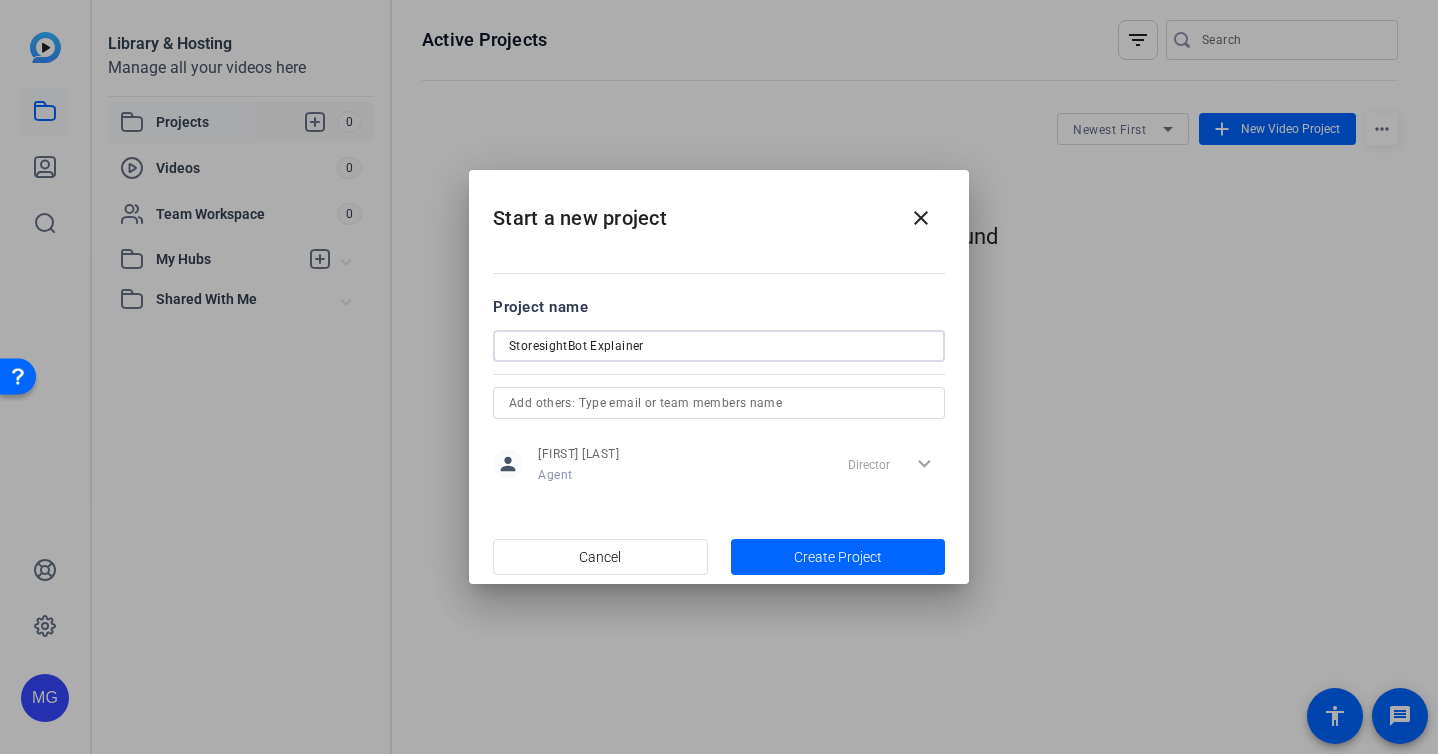 type on "StoresightBot Explainer" 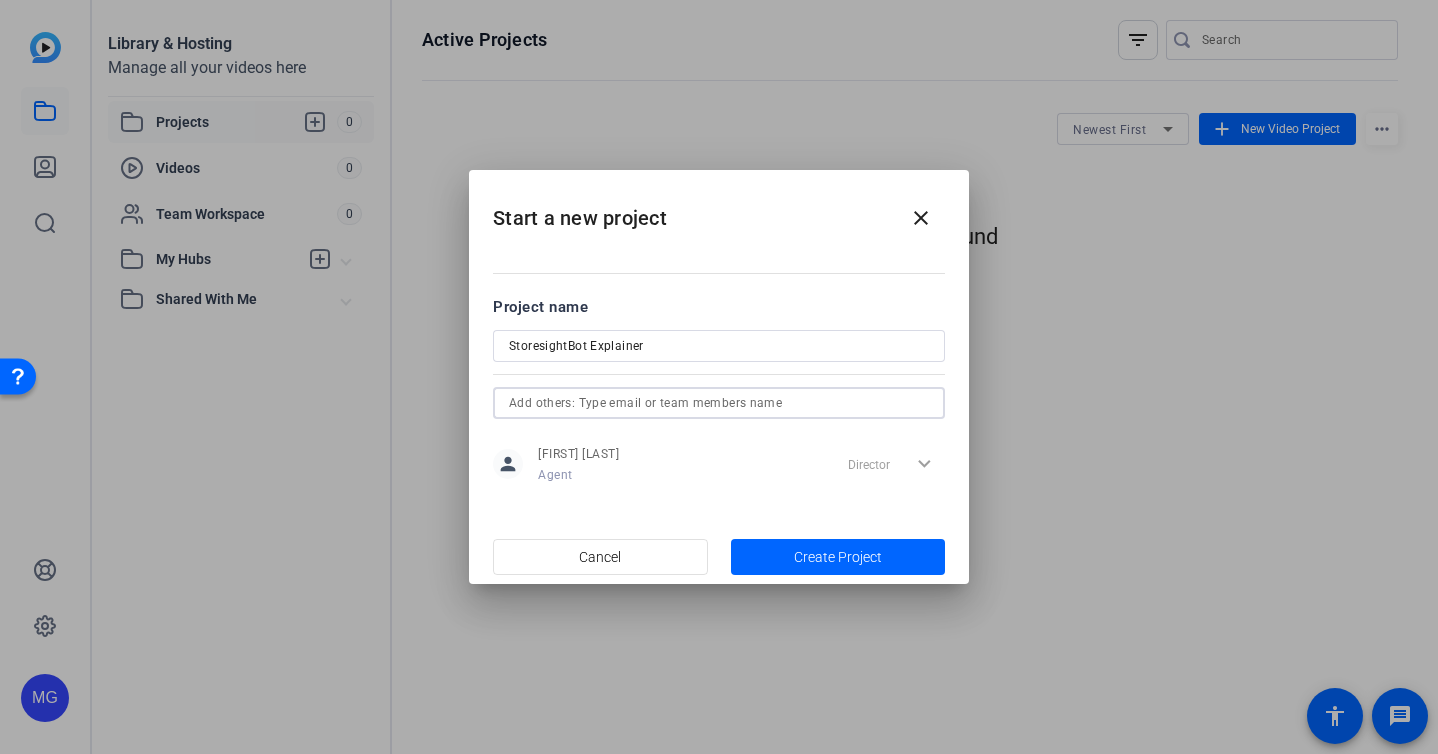 click at bounding box center [719, 403] 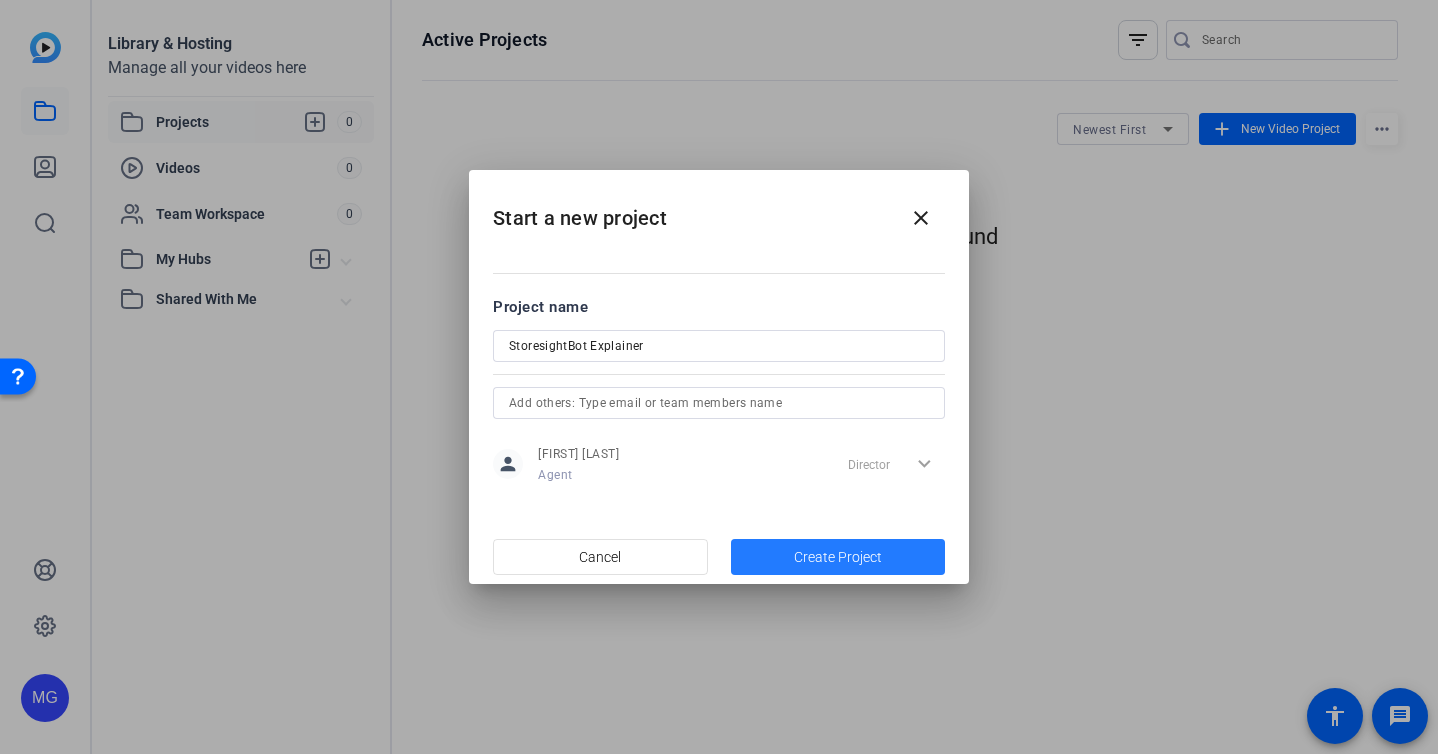 click on "Create Project" 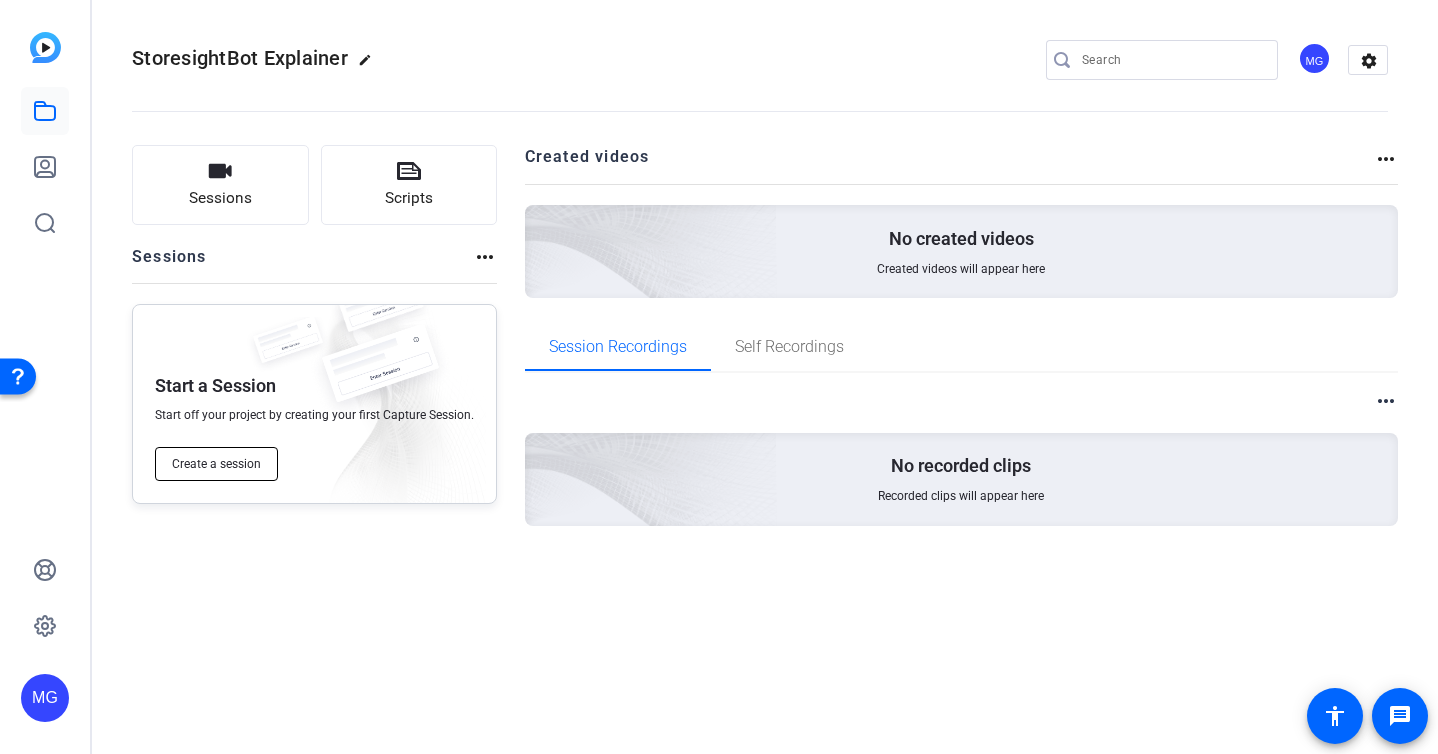 click on "Create a session" 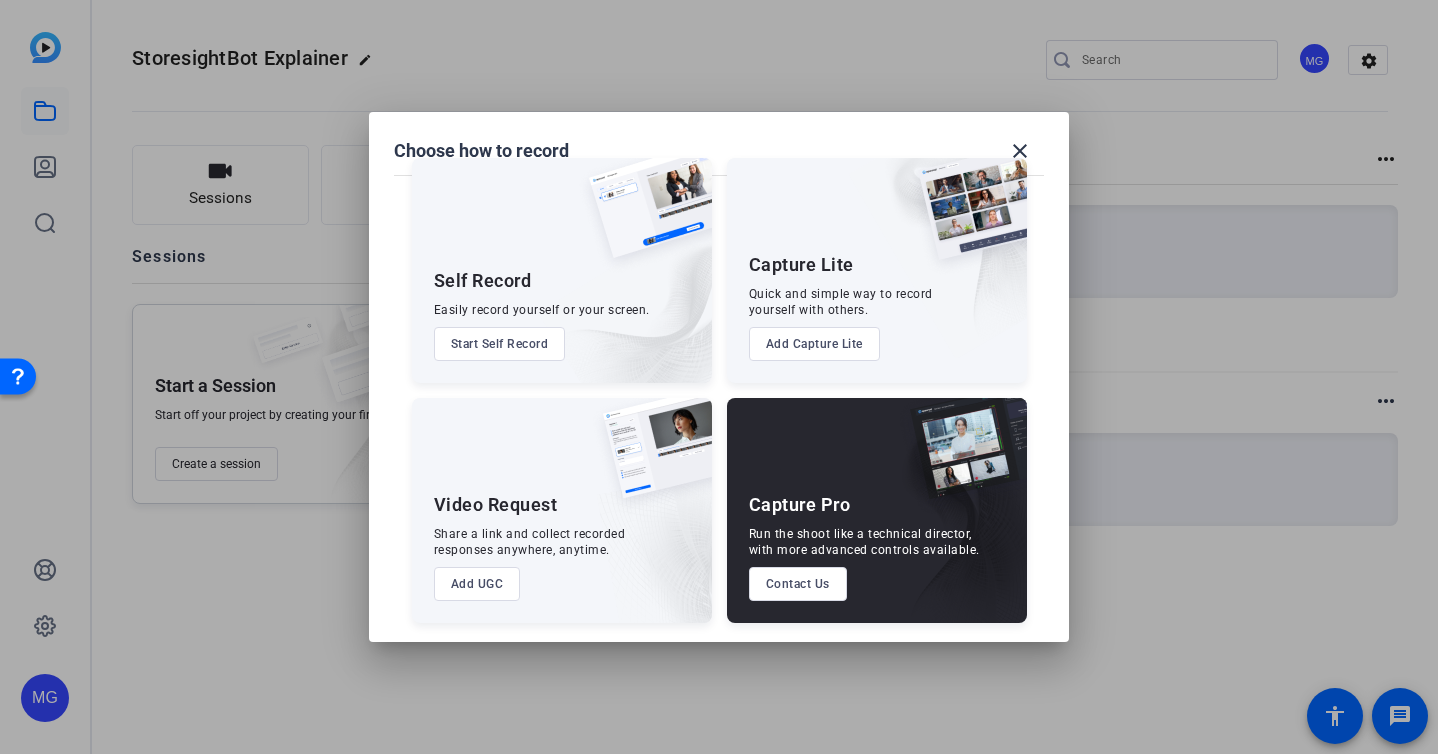 scroll, scrollTop: 35, scrollLeft: 0, axis: vertical 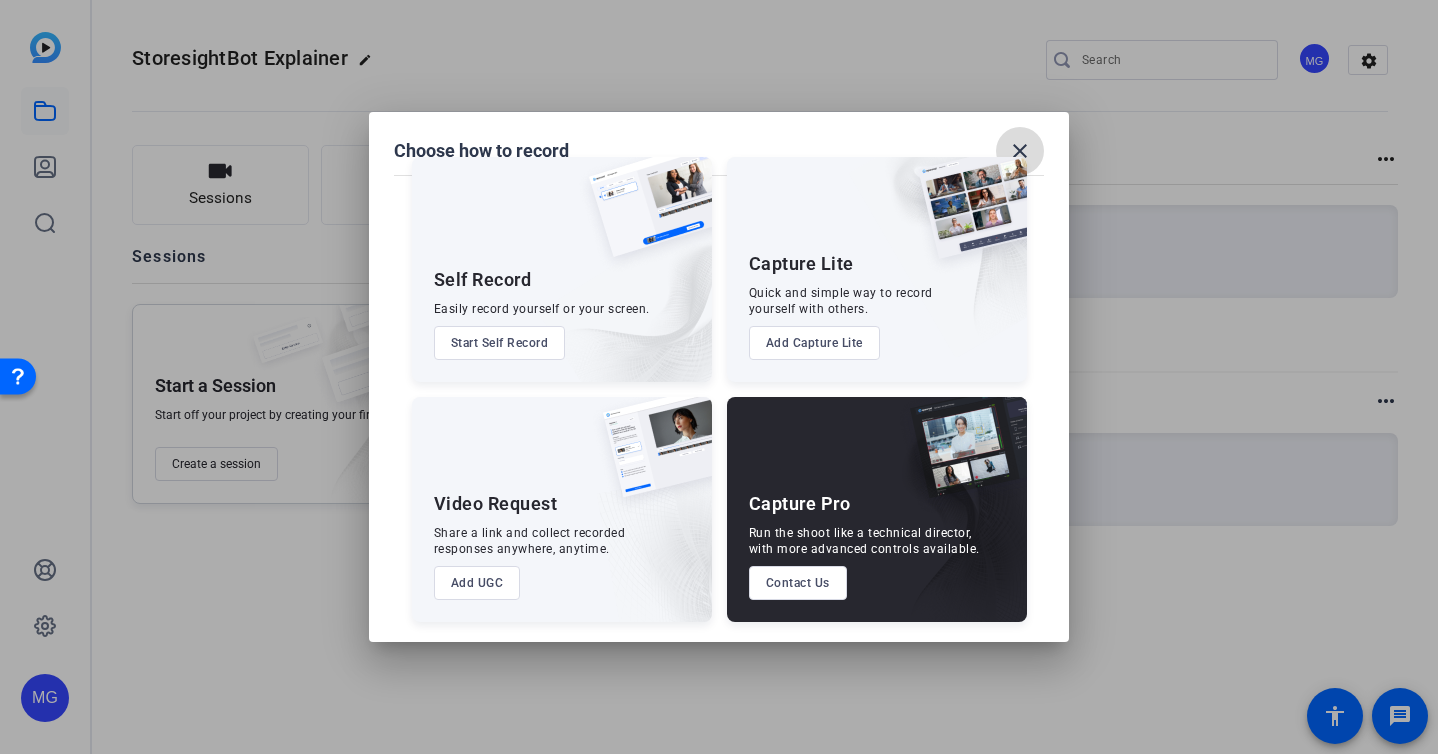 click on "close" at bounding box center [1020, 151] 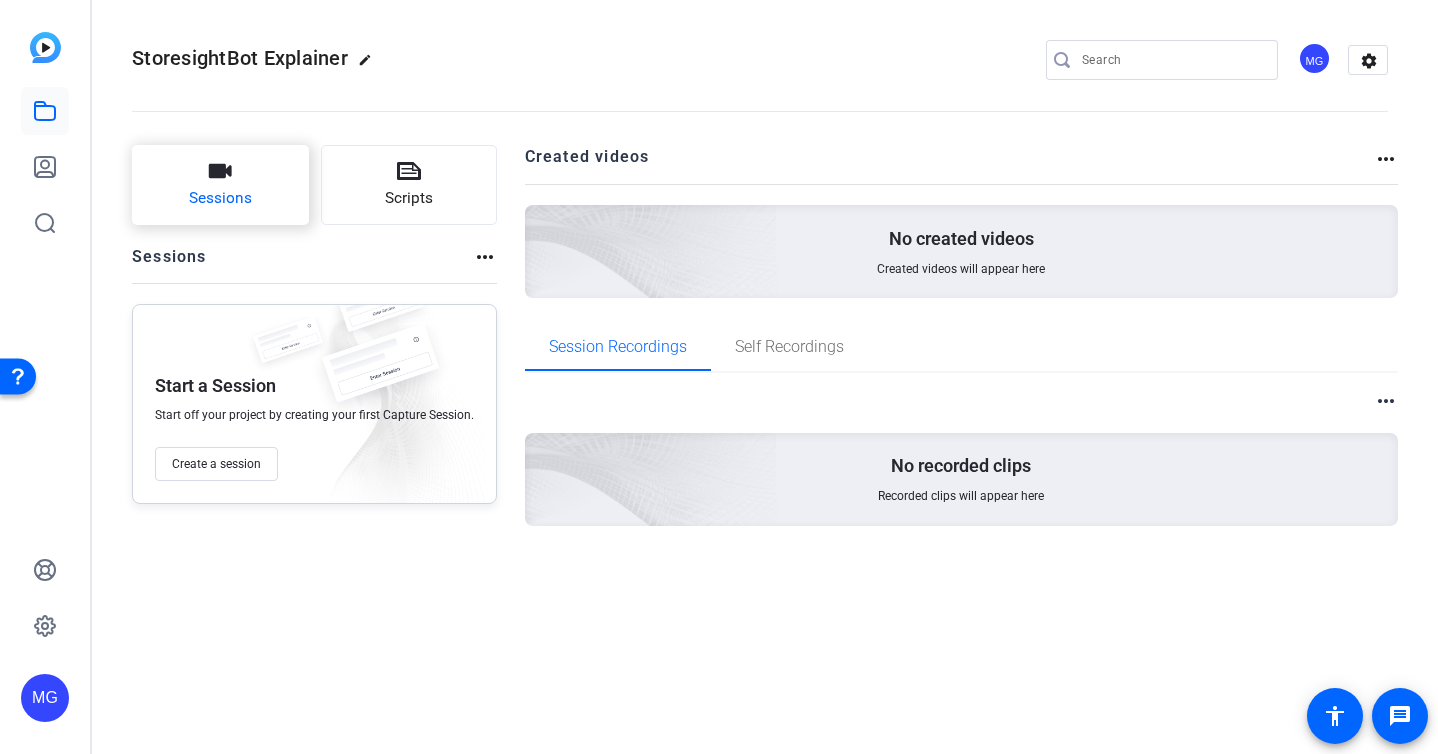 click 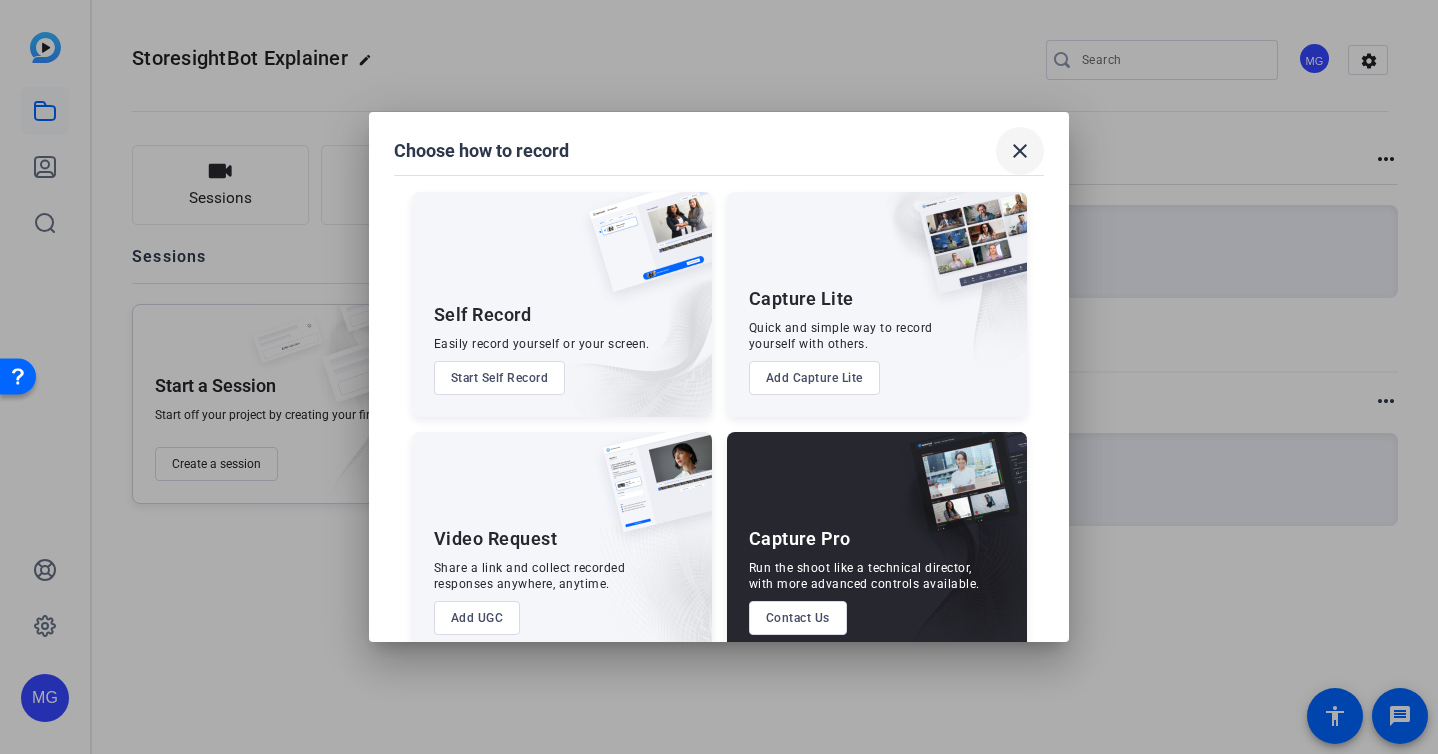 click on "close" at bounding box center [1020, 151] 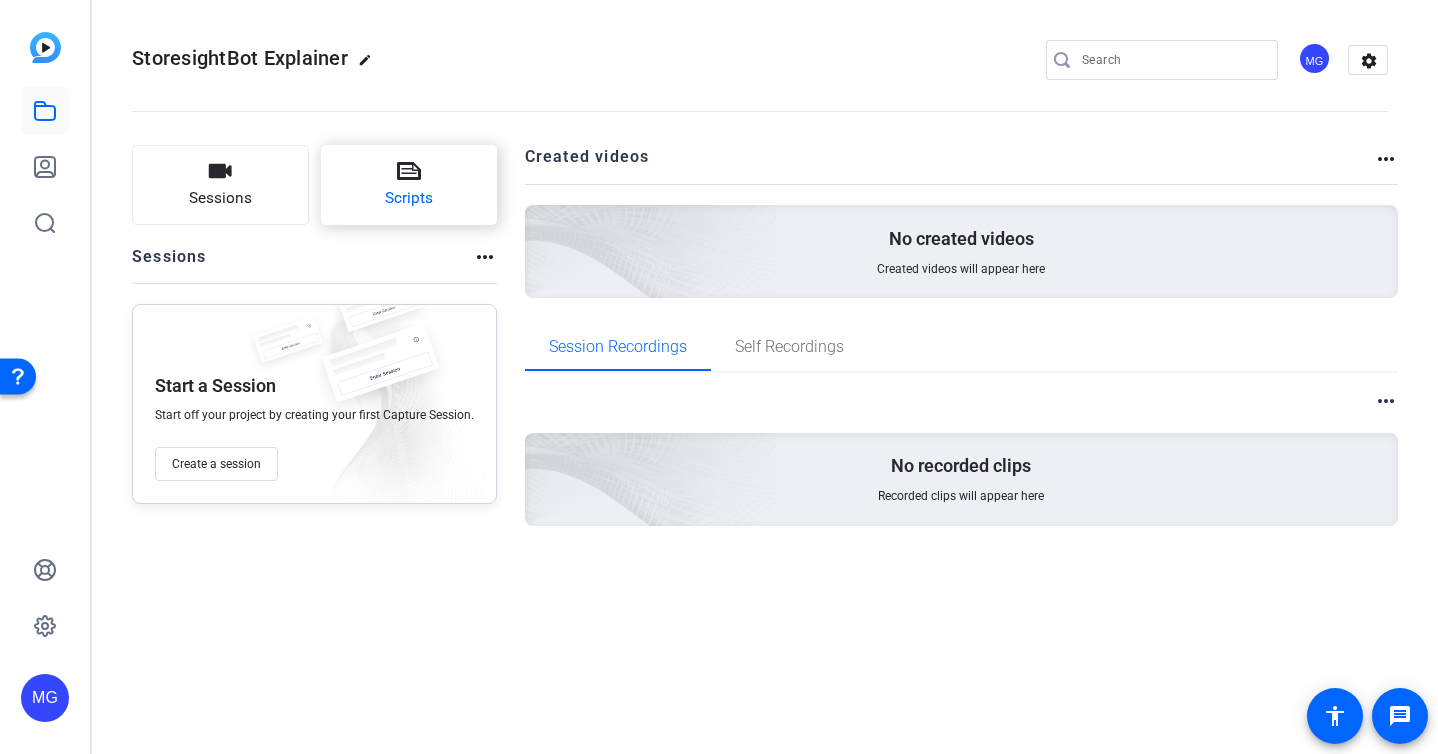 click on "Scripts" 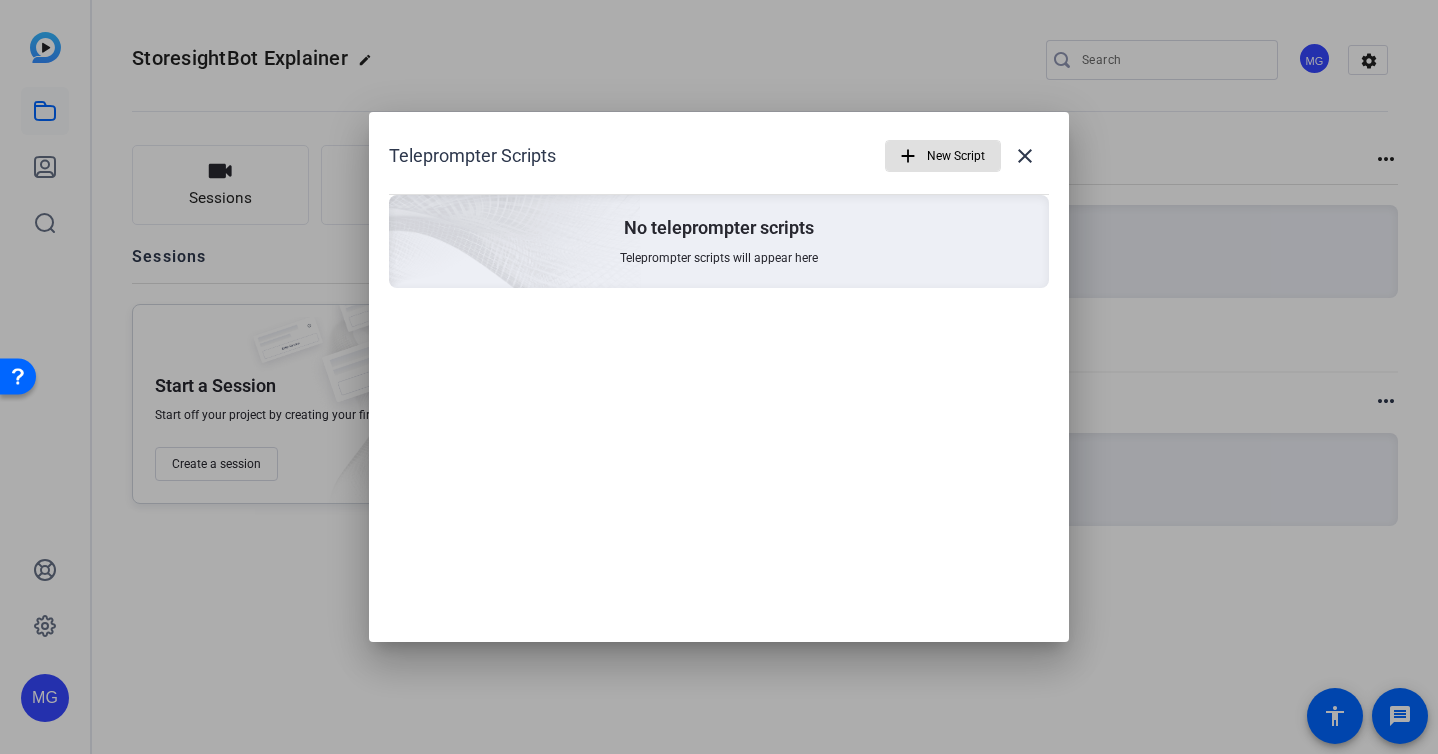 click on "add" at bounding box center [908, 156] 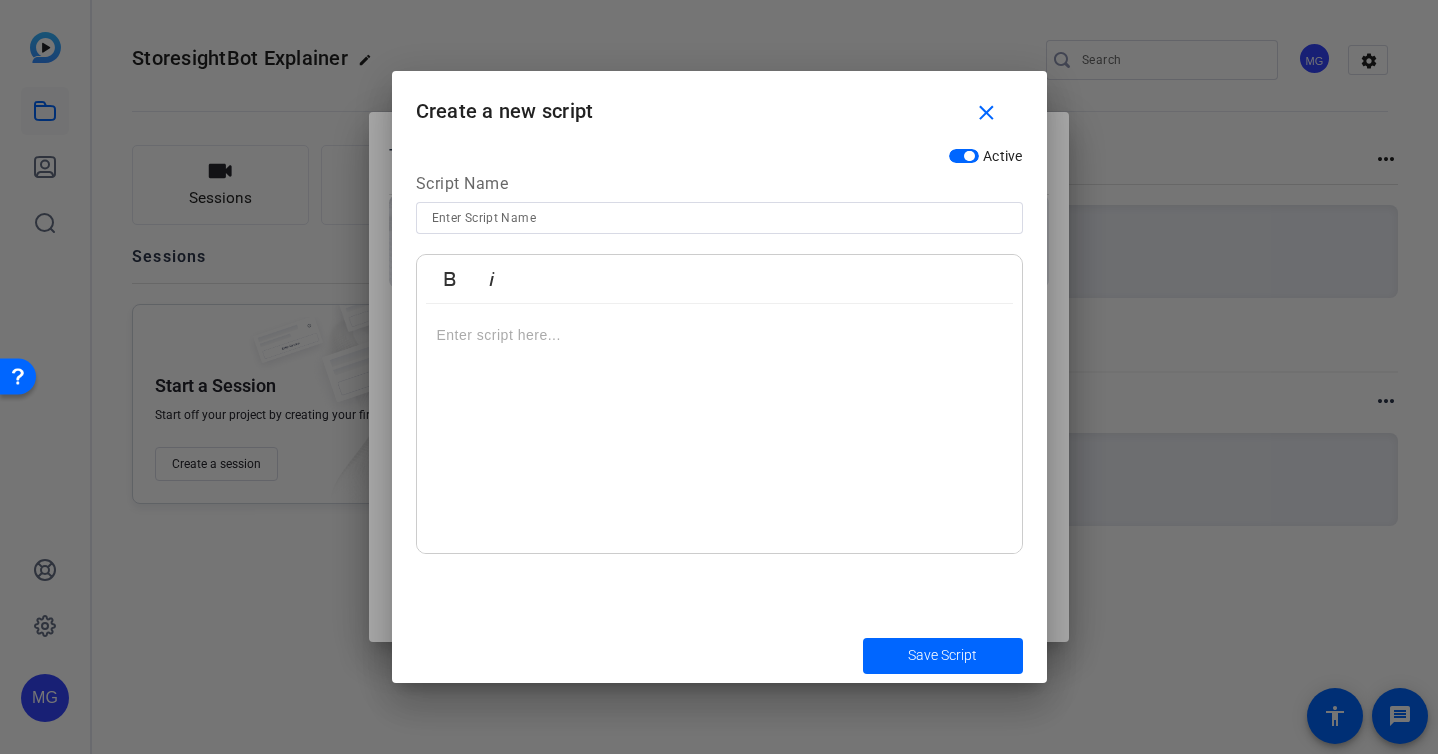 click at bounding box center [719, 218] 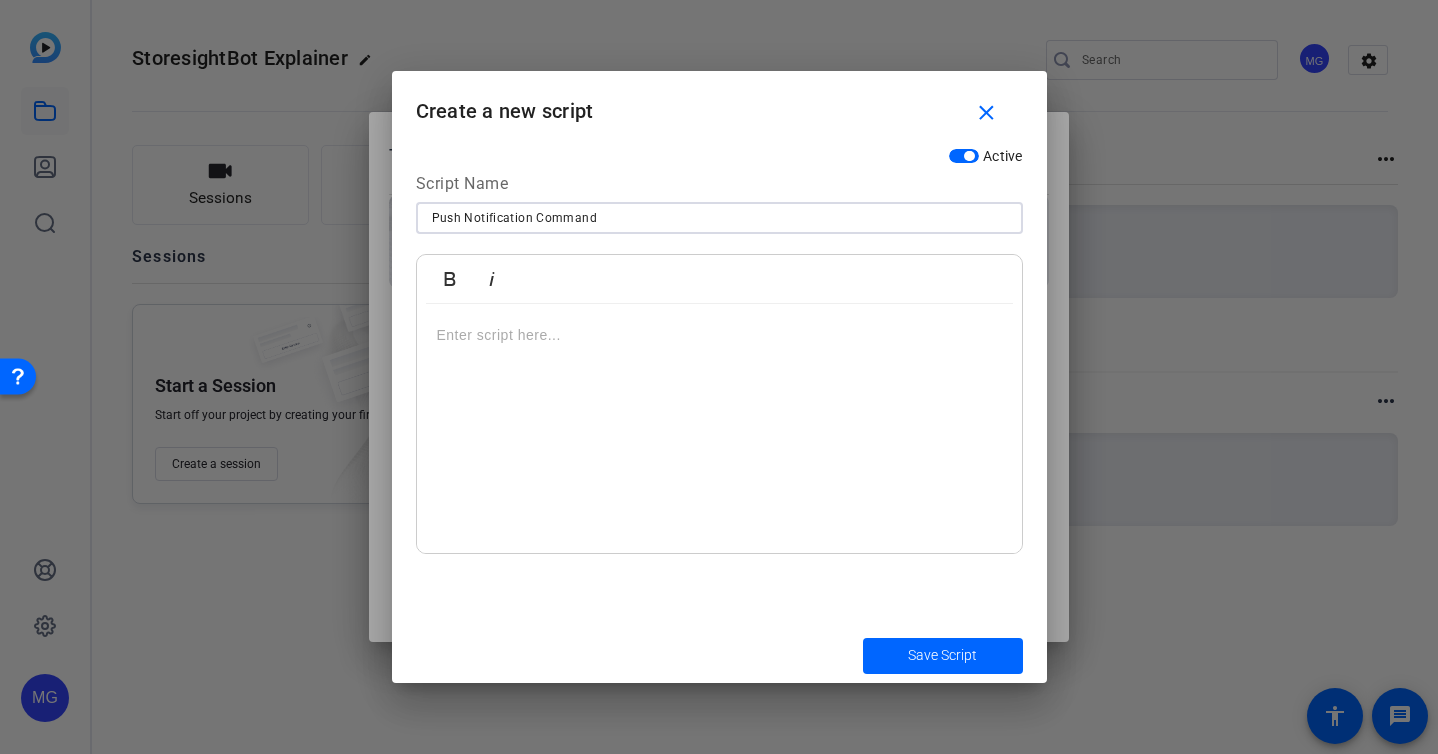 type on "Push Notification Command" 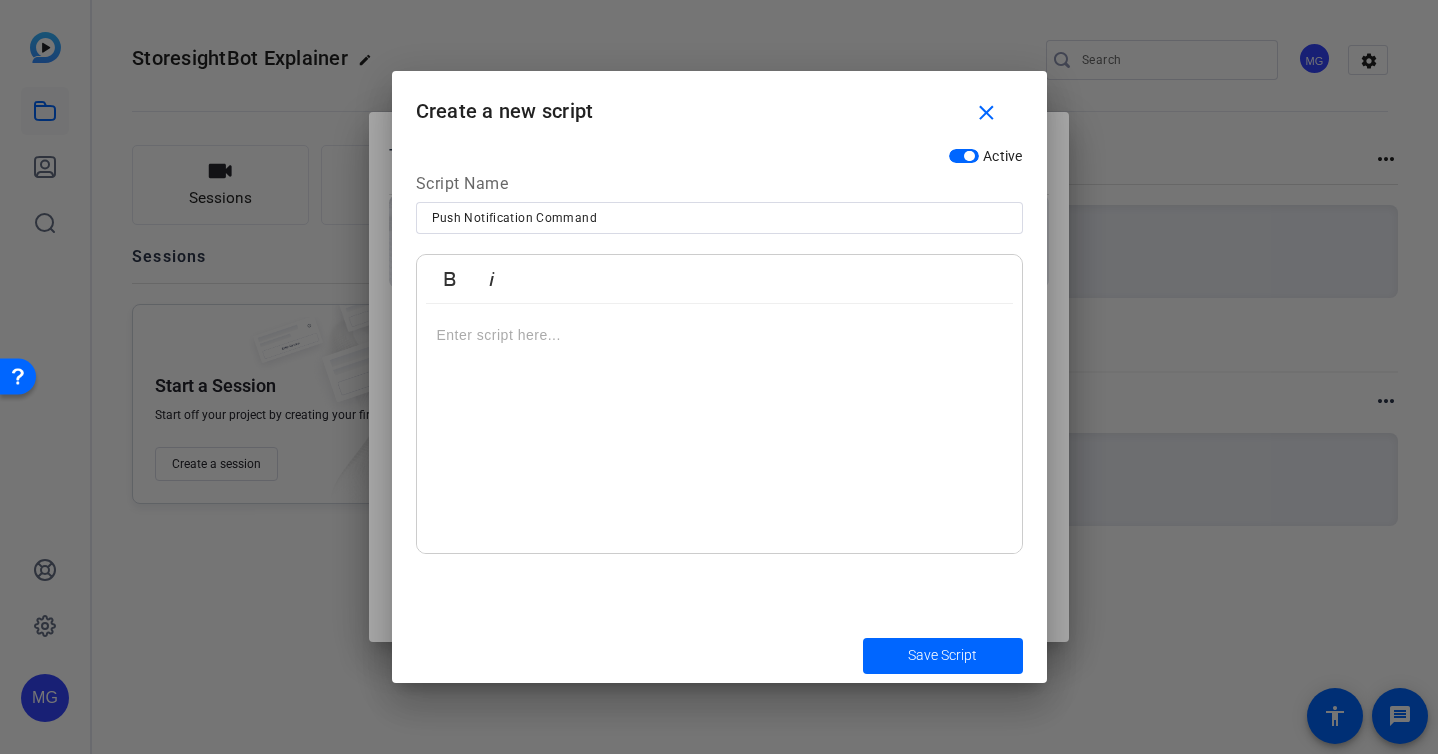 type 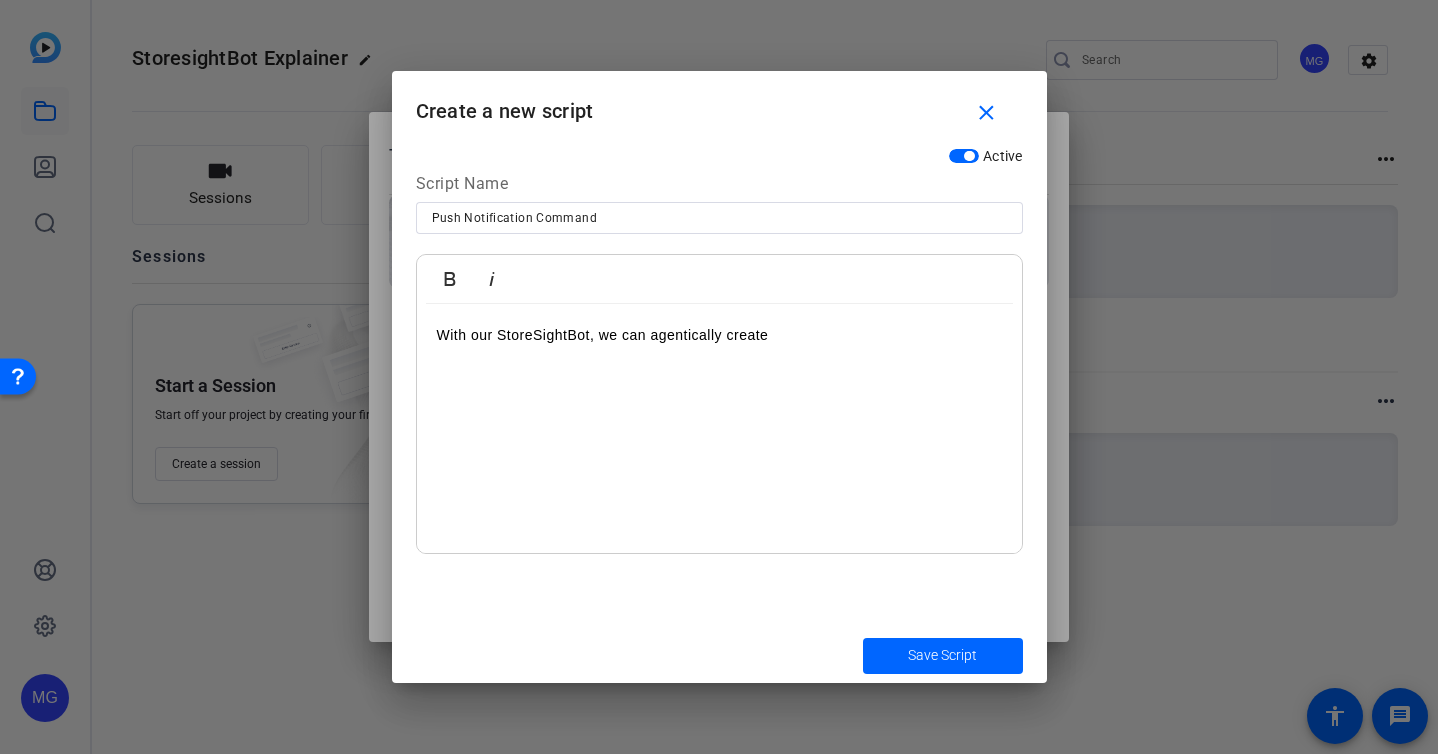 click on "With our StoreSightBot, we can agentically create" at bounding box center [719, 335] 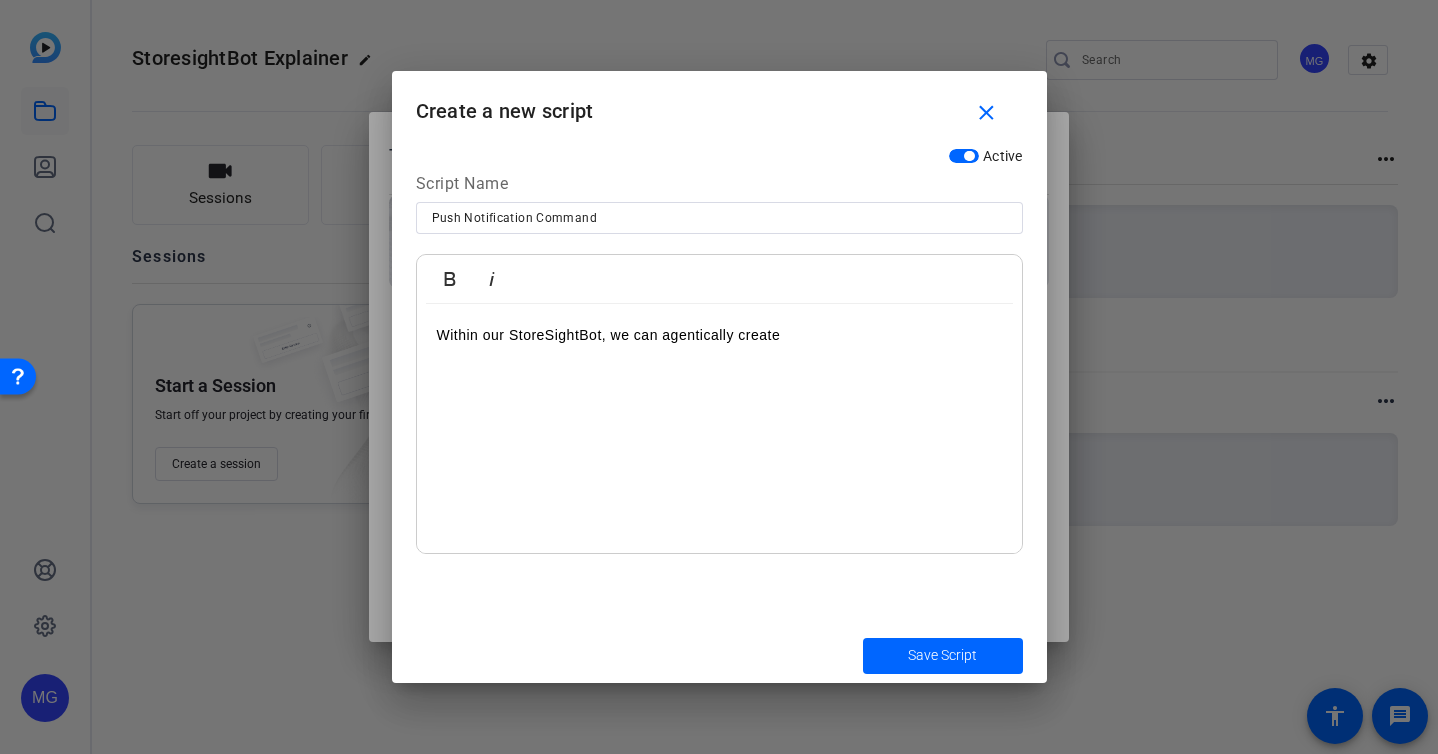 click on "Within our StoreSightBot, we can agentically create" at bounding box center [719, 335] 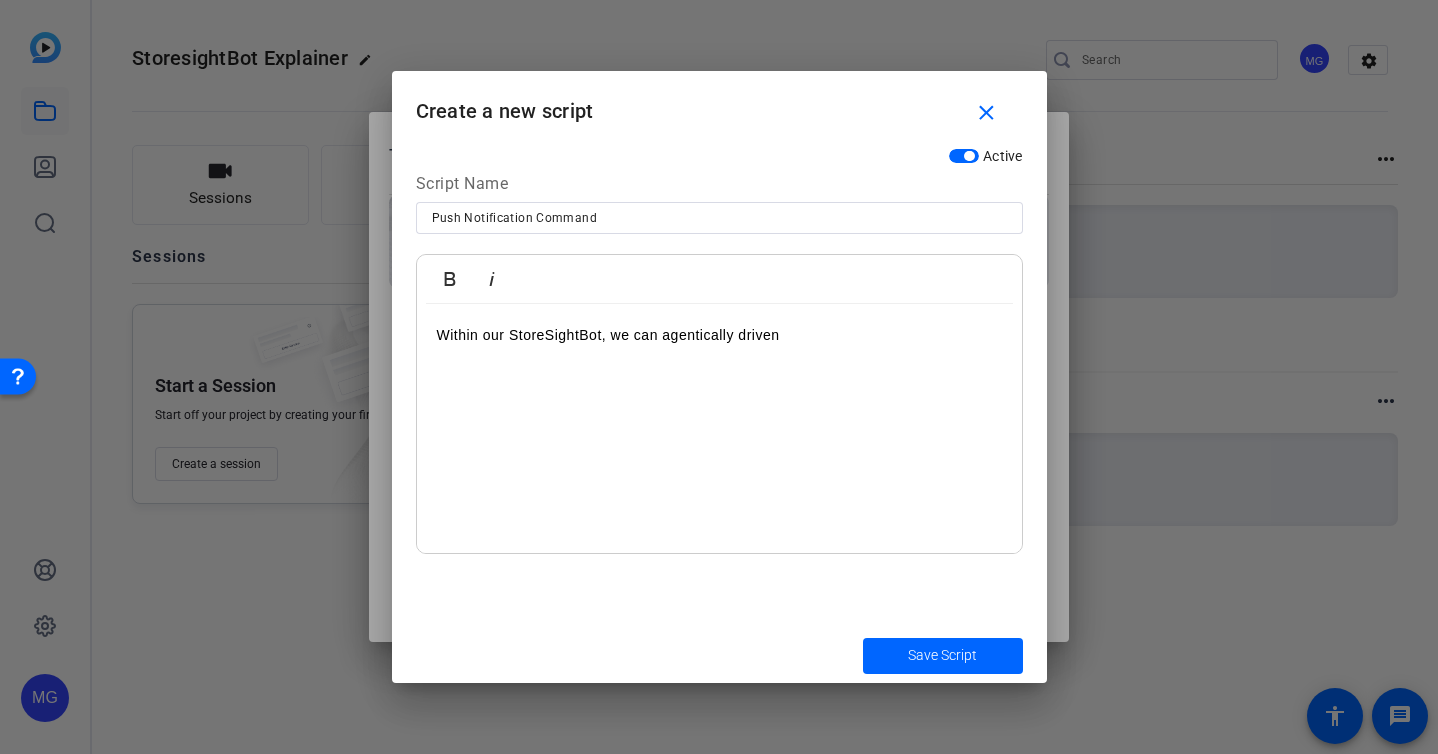 click on "Within our StoreSightBot, we can agentically driven" at bounding box center [719, 429] 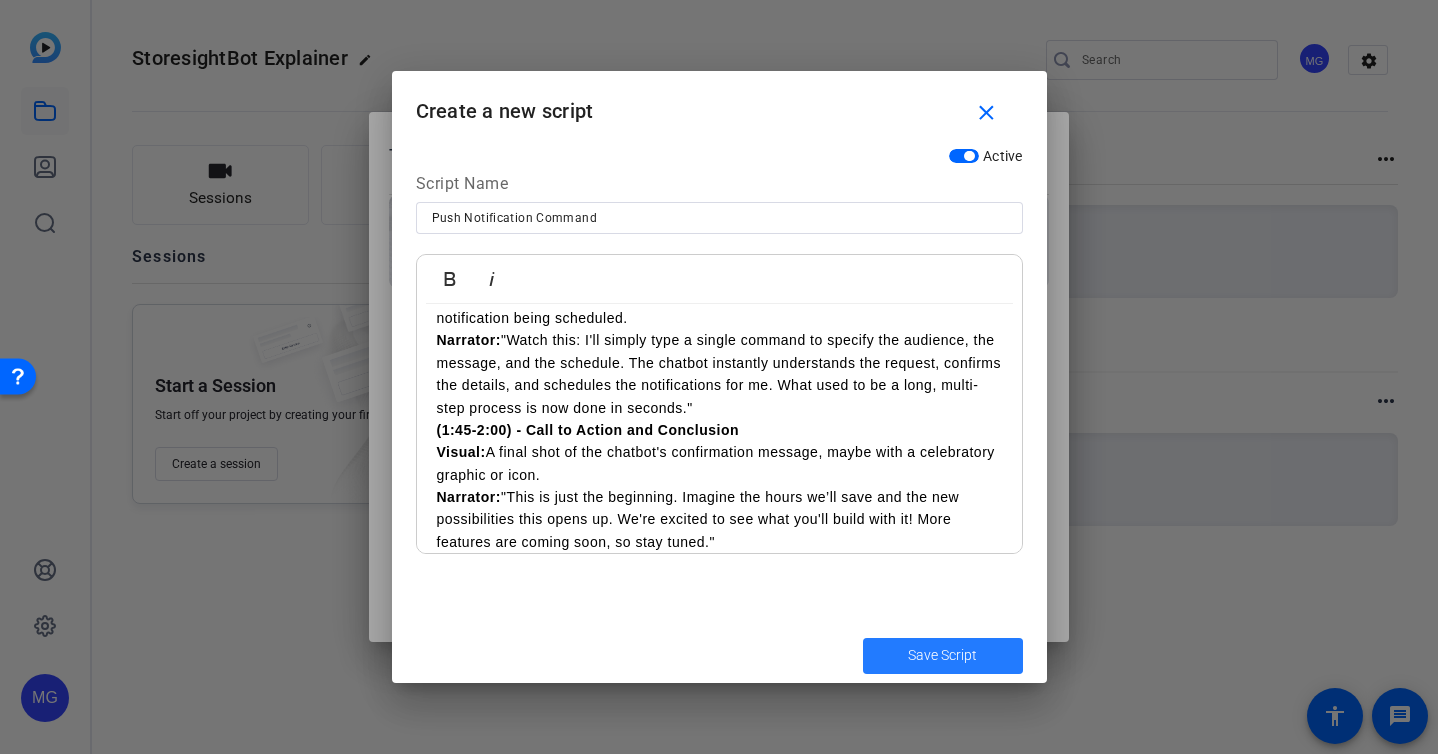 click on "Save Script" at bounding box center [942, 655] 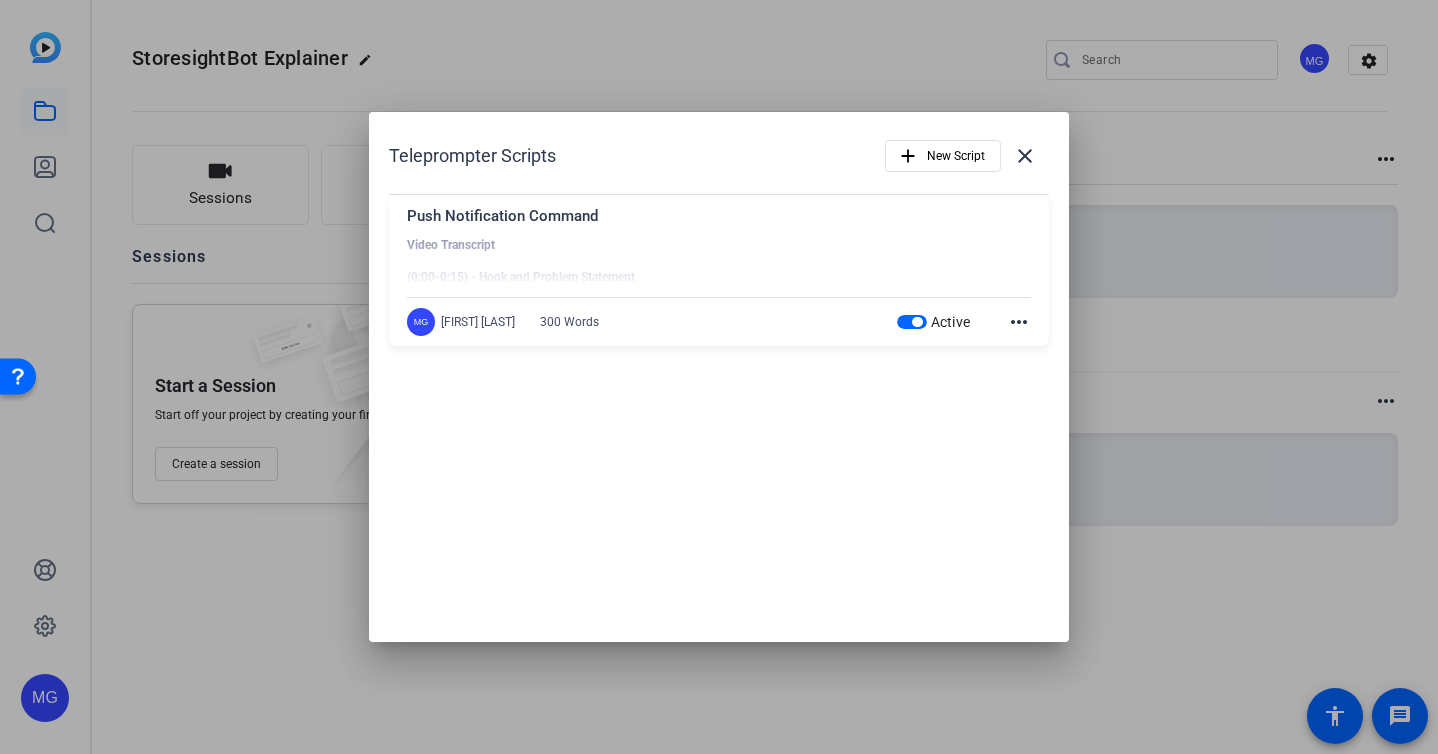 click on "more_horiz" 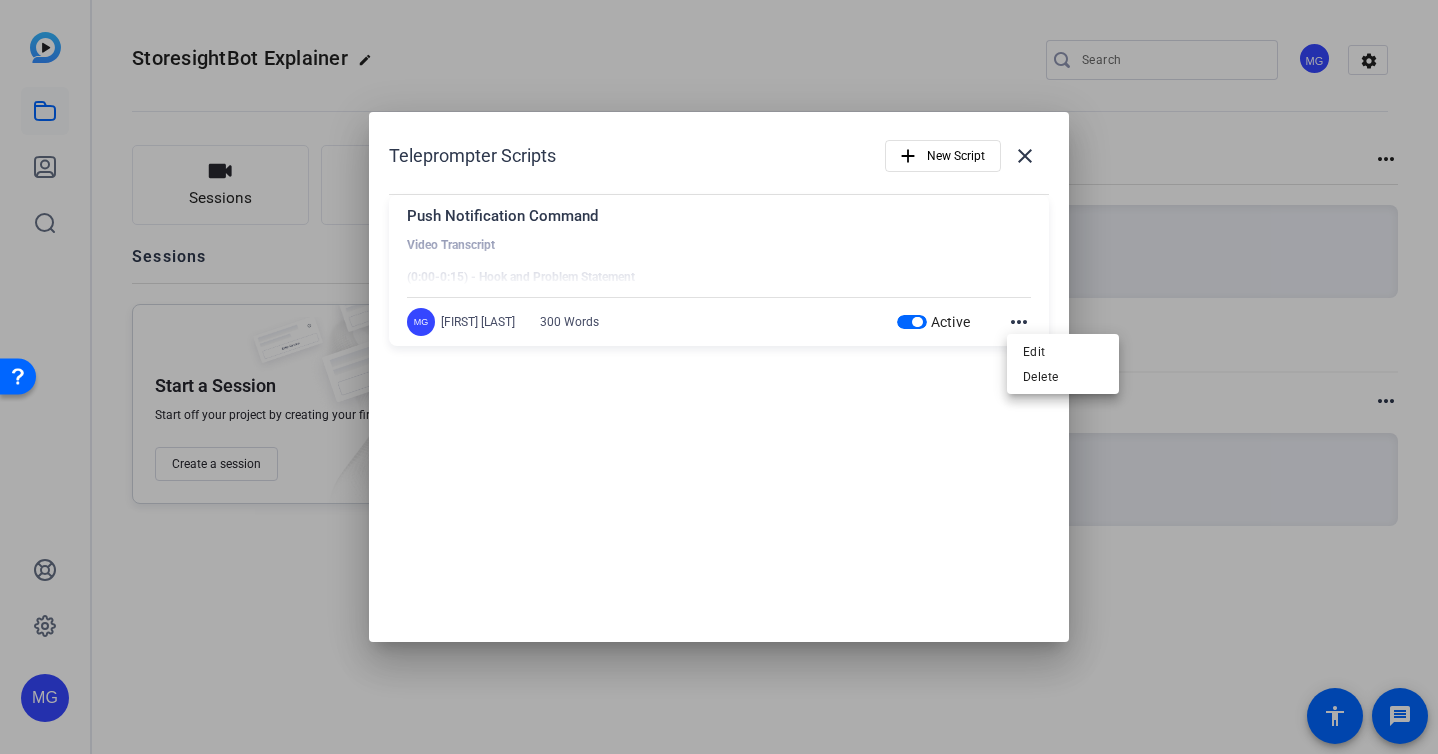 click at bounding box center (719, 377) 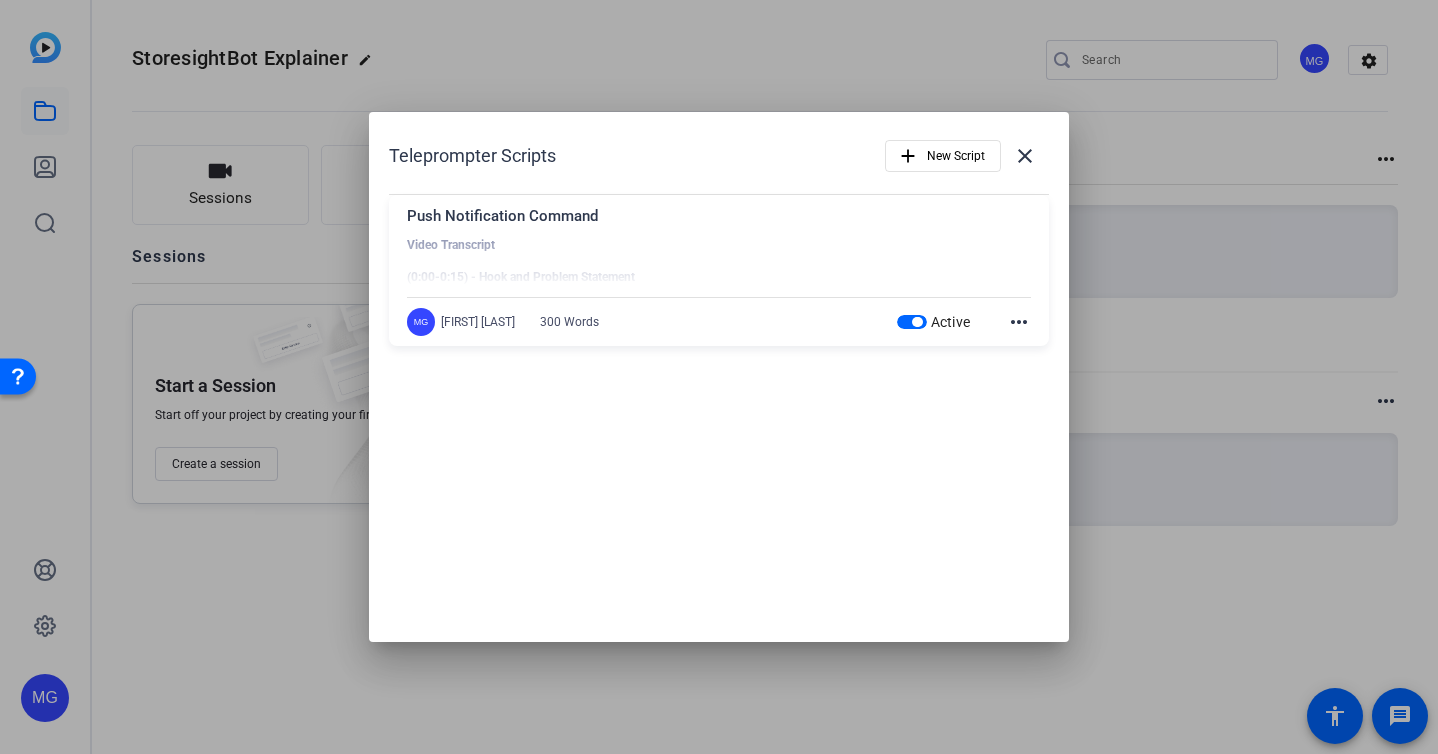 click on "[FIRST] [LAST]" at bounding box center (478, 322) 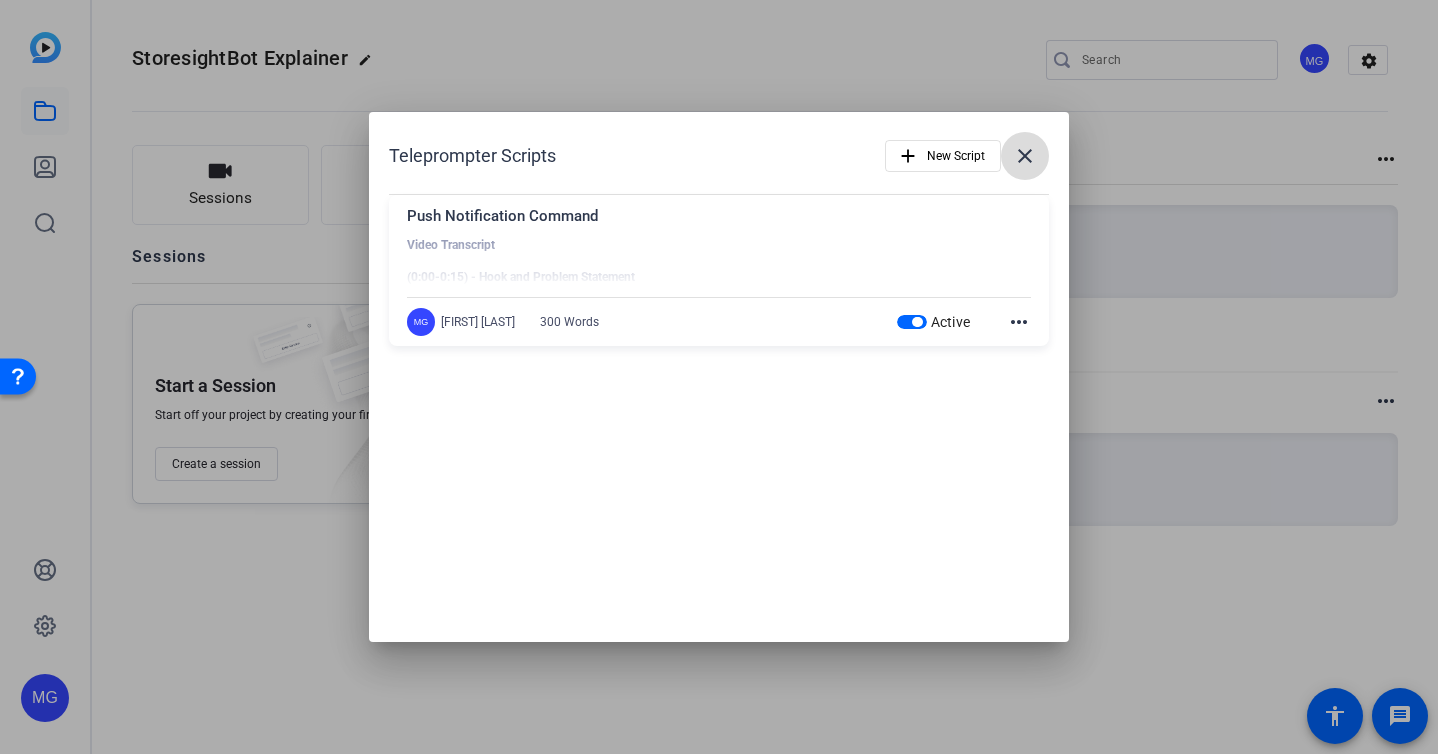 click on "close" at bounding box center (1025, 156) 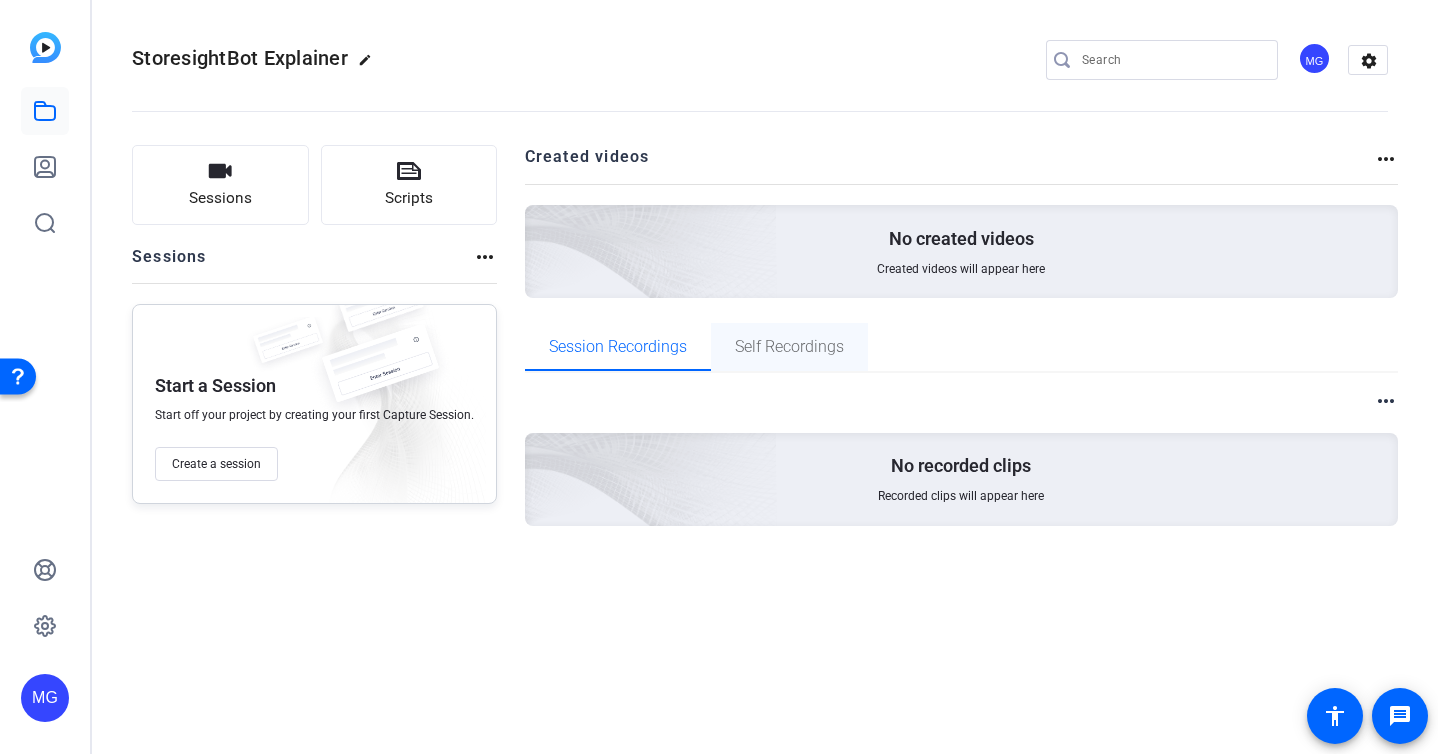 click on "Self Recordings" at bounding box center (789, 347) 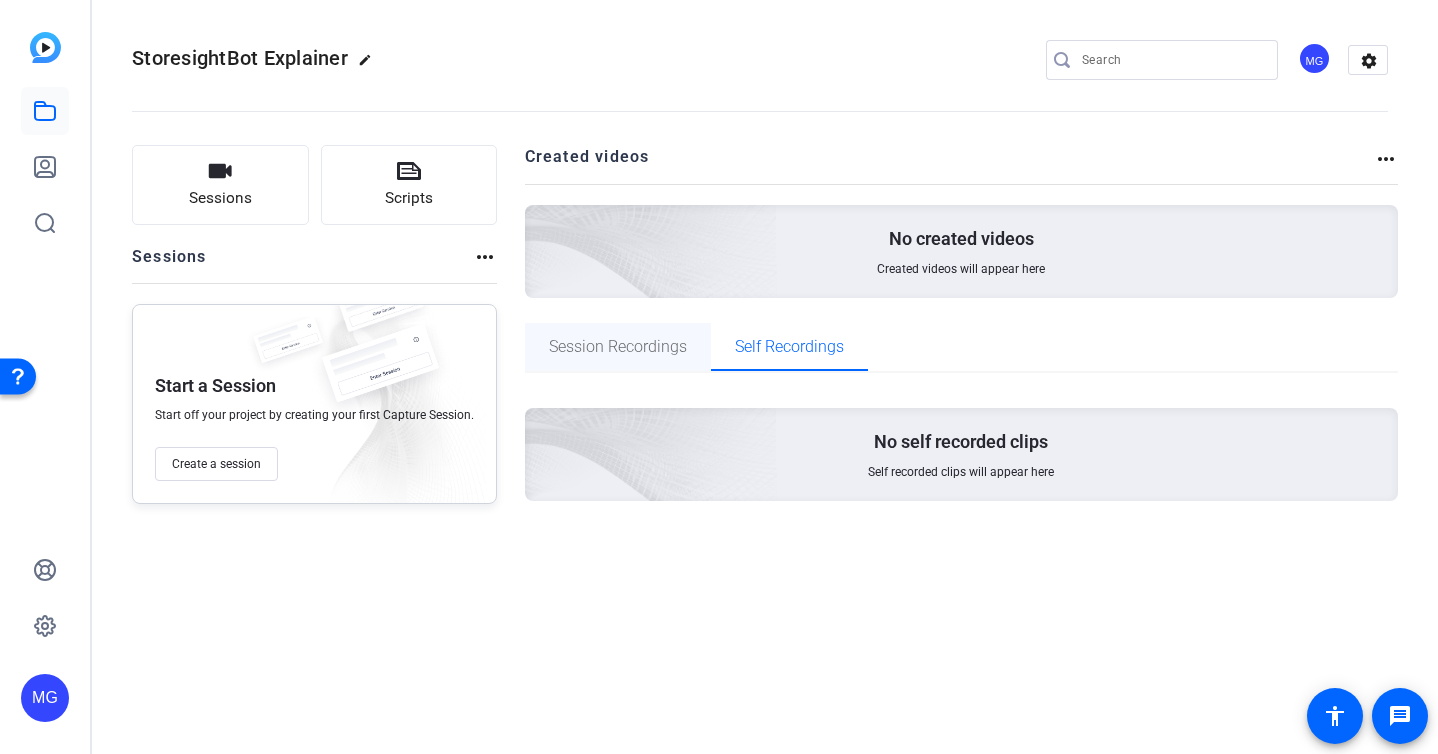 click on "Session Recordings" at bounding box center (618, 347) 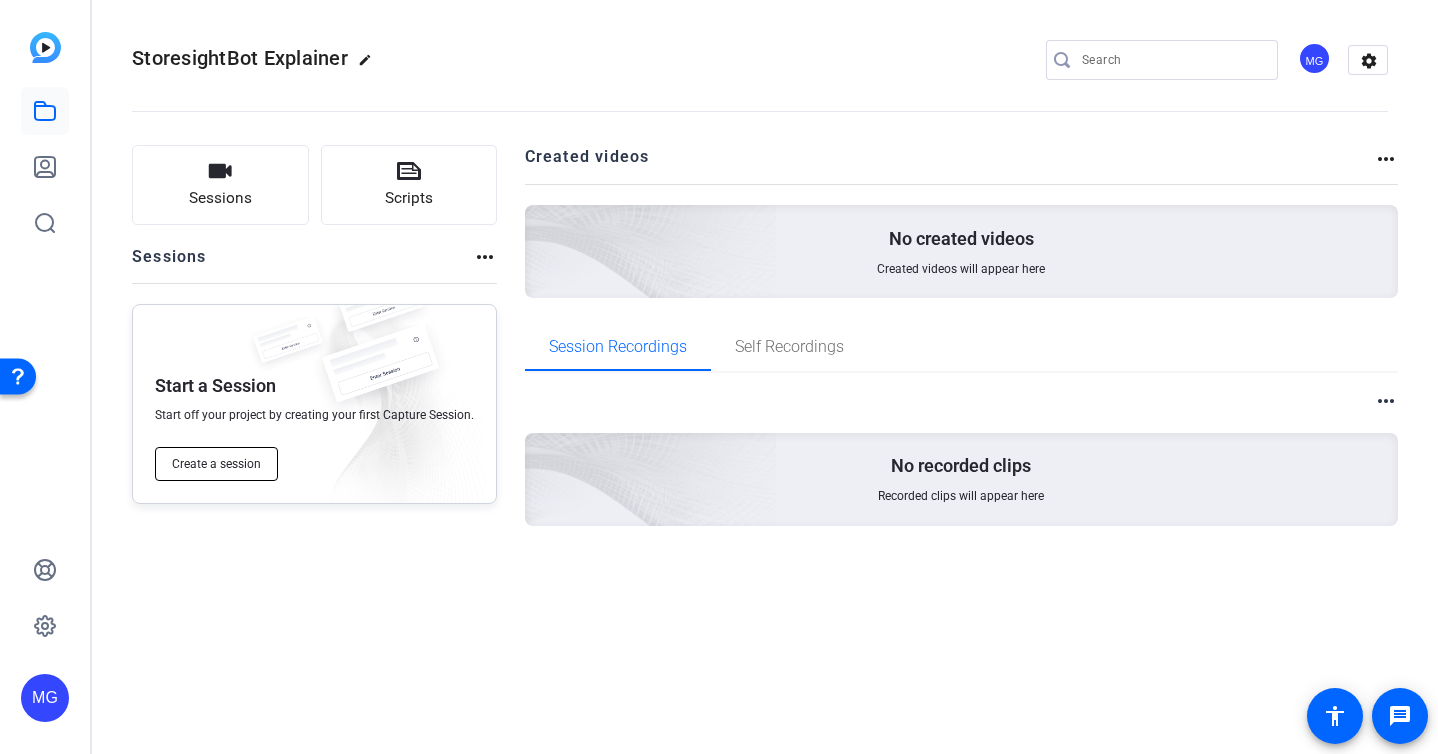 click on "Create a session" 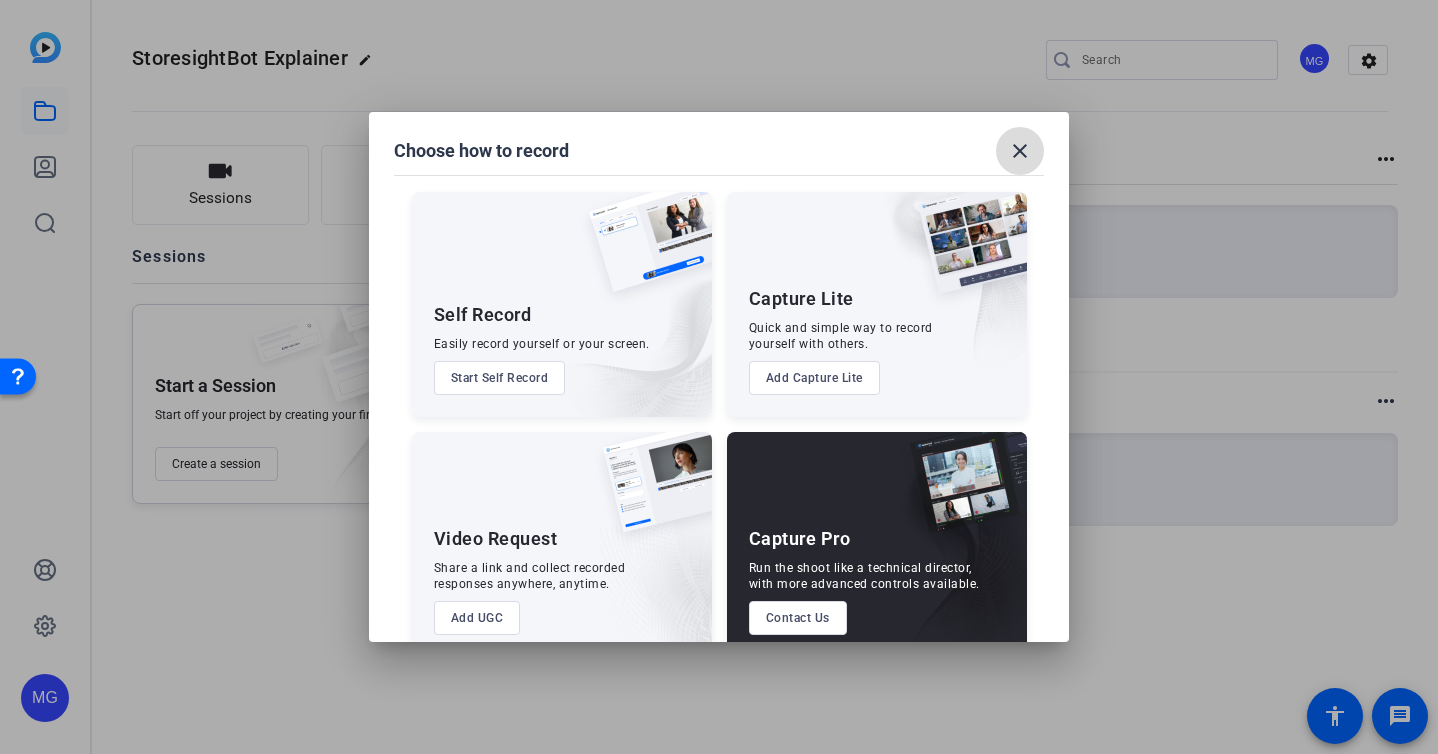 click on "close" at bounding box center [1020, 151] 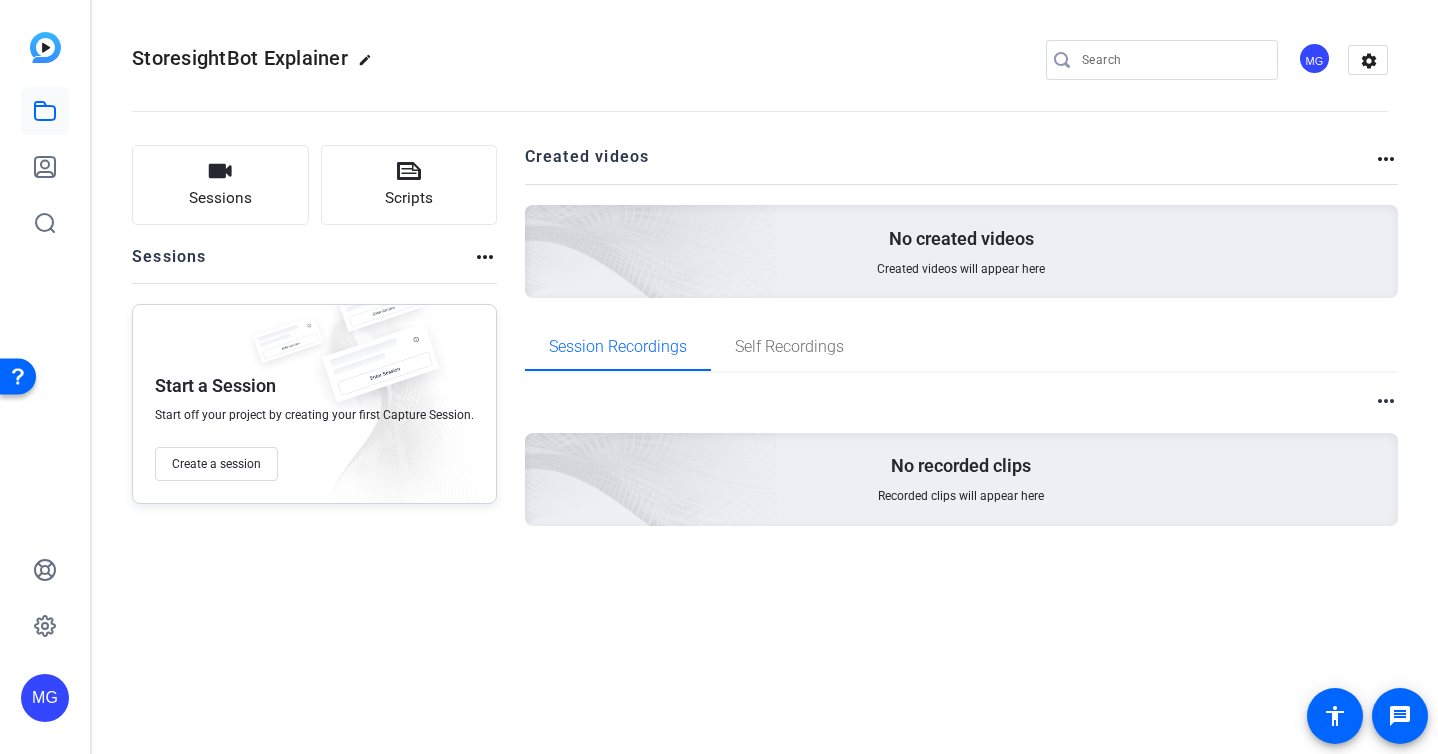 type 